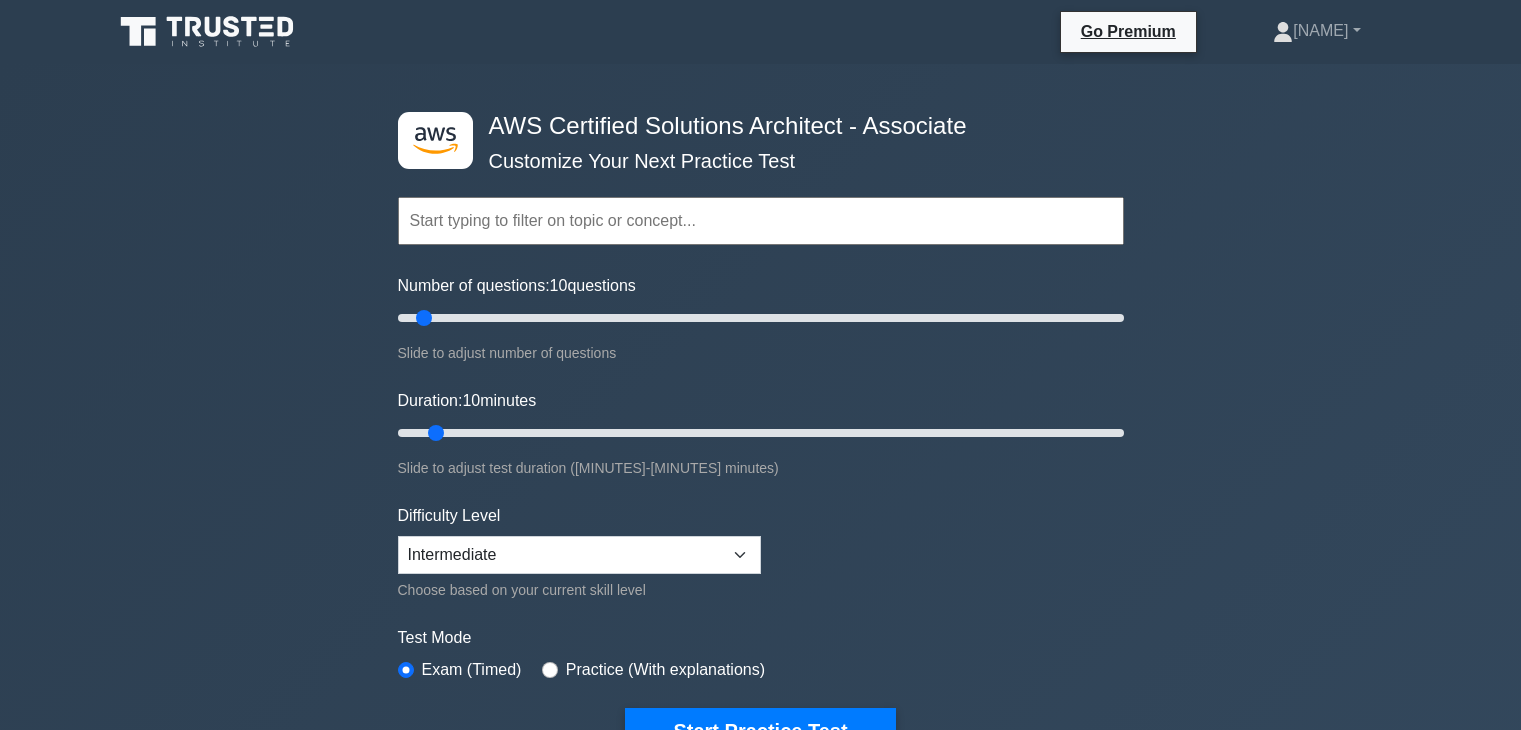 scroll, scrollTop: 0, scrollLeft: 0, axis: both 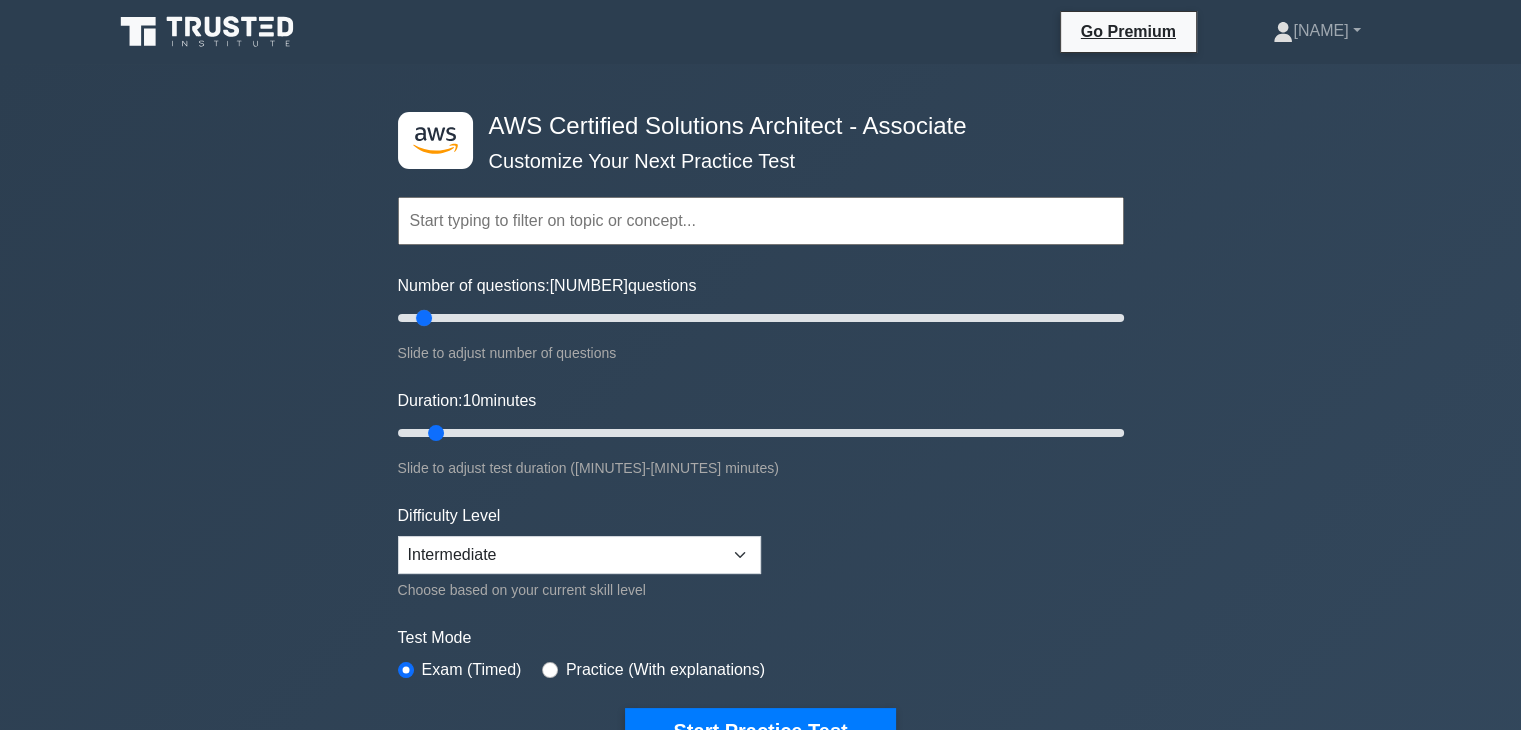 drag, startPoint x: 426, startPoint y: 317, endPoint x: 366, endPoint y: 307, distance: 60.827625 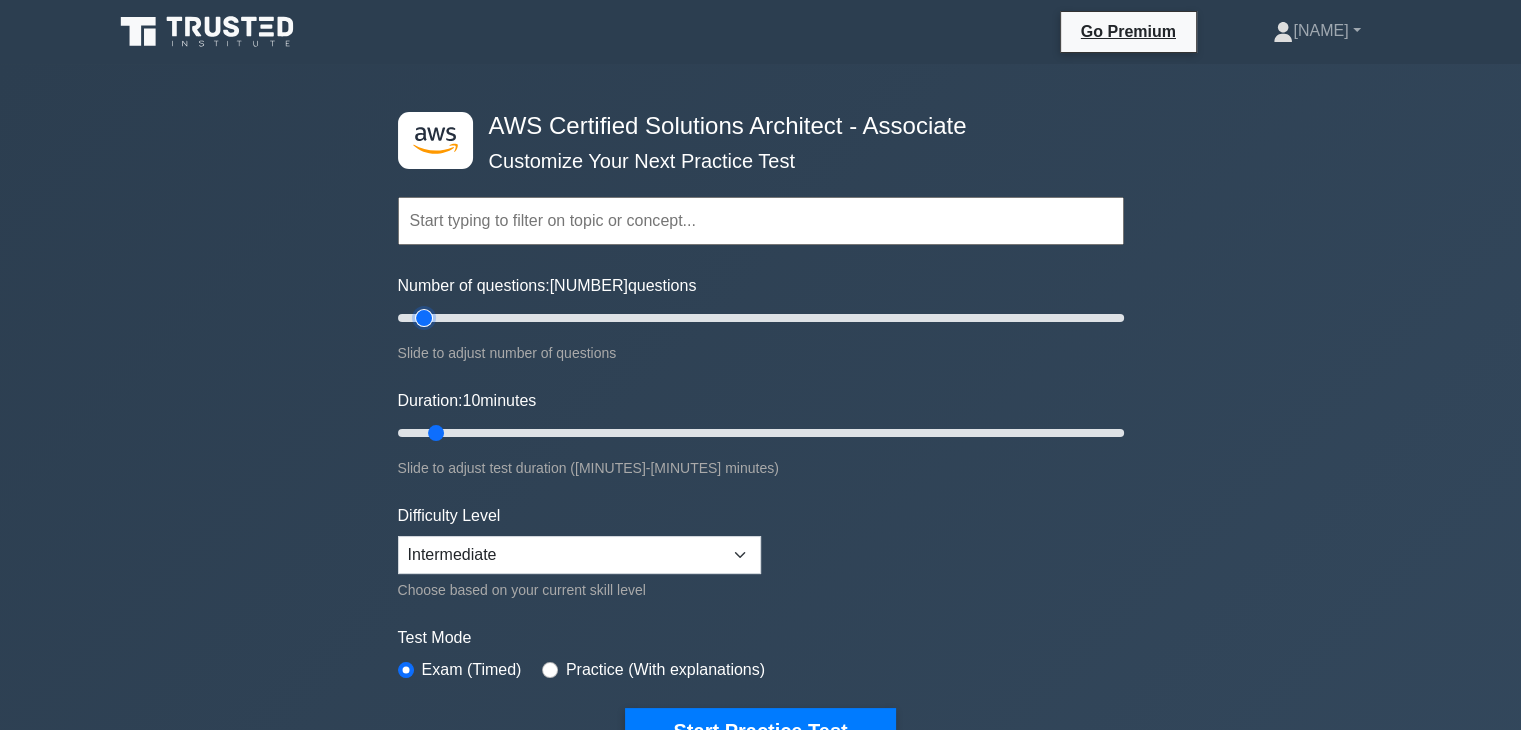type on "5" 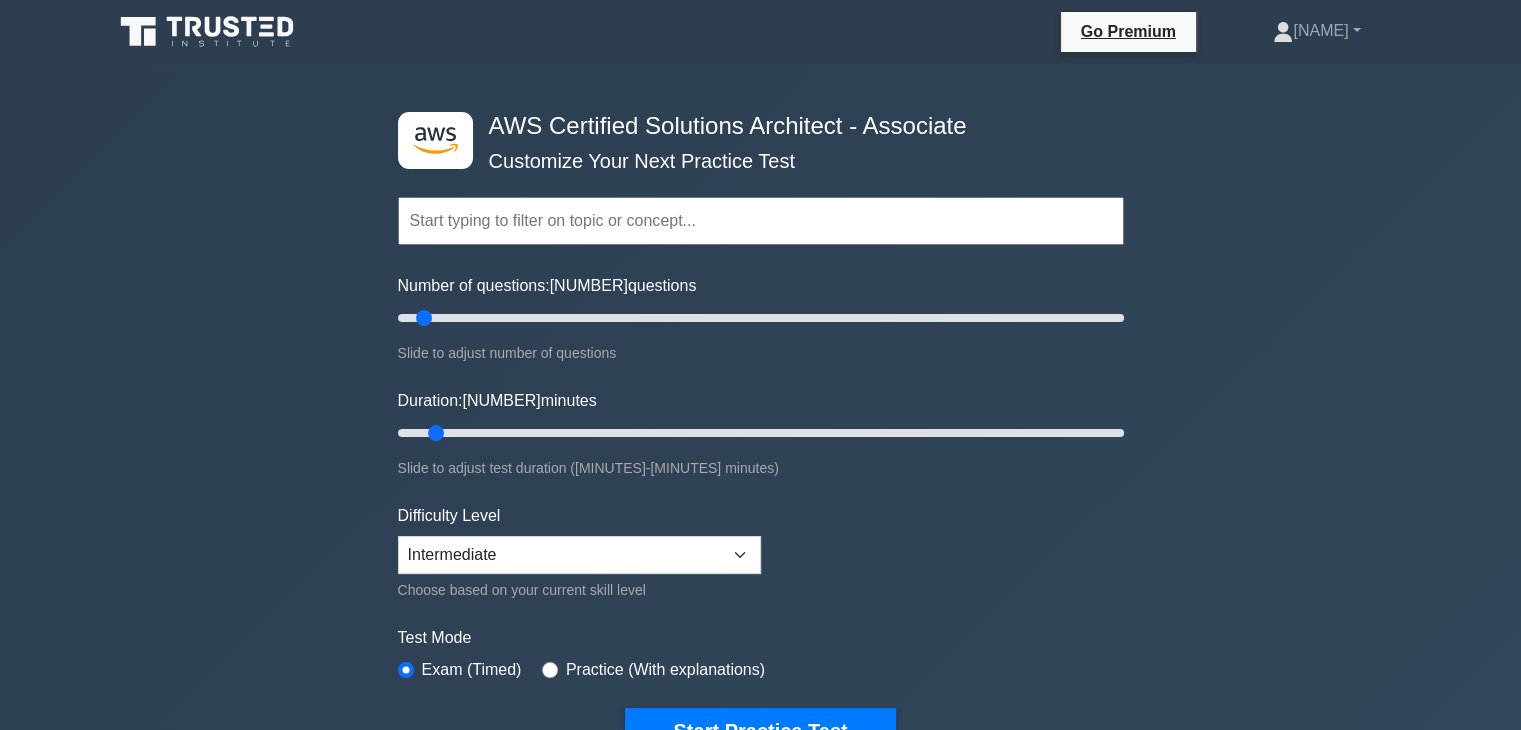 drag, startPoint x: 438, startPoint y: 433, endPoint x: 386, endPoint y: 435, distance: 52.03845 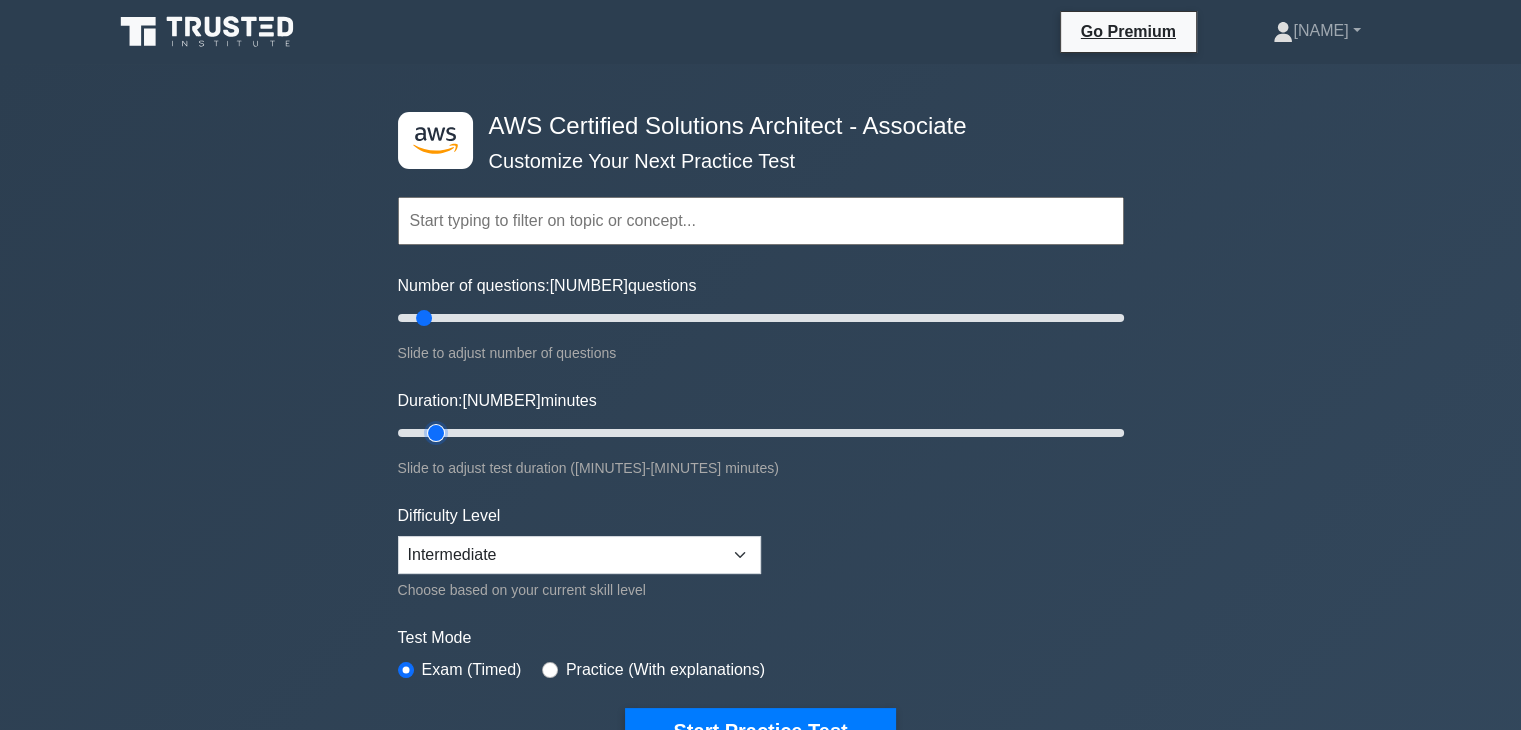type on "5" 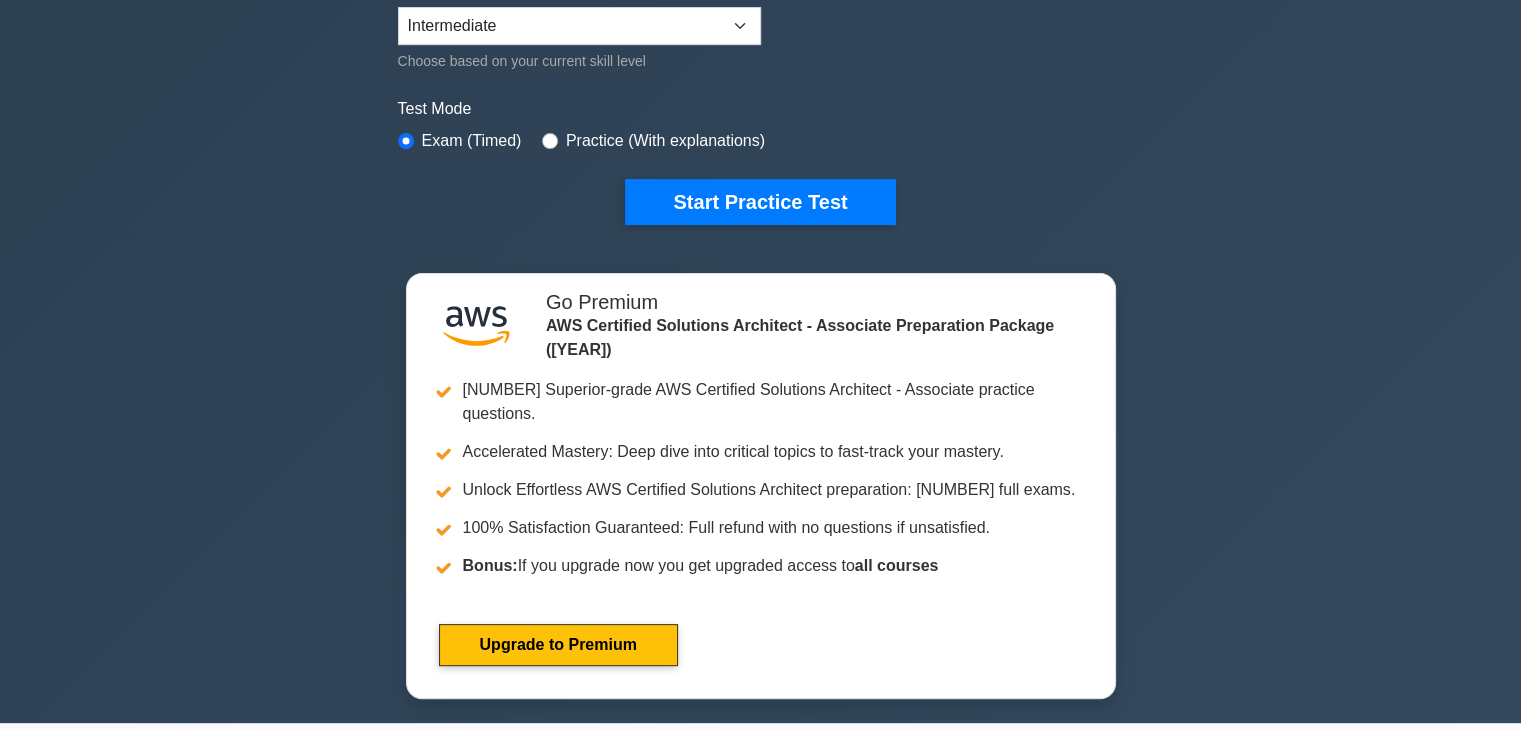 scroll, scrollTop: 200, scrollLeft: 0, axis: vertical 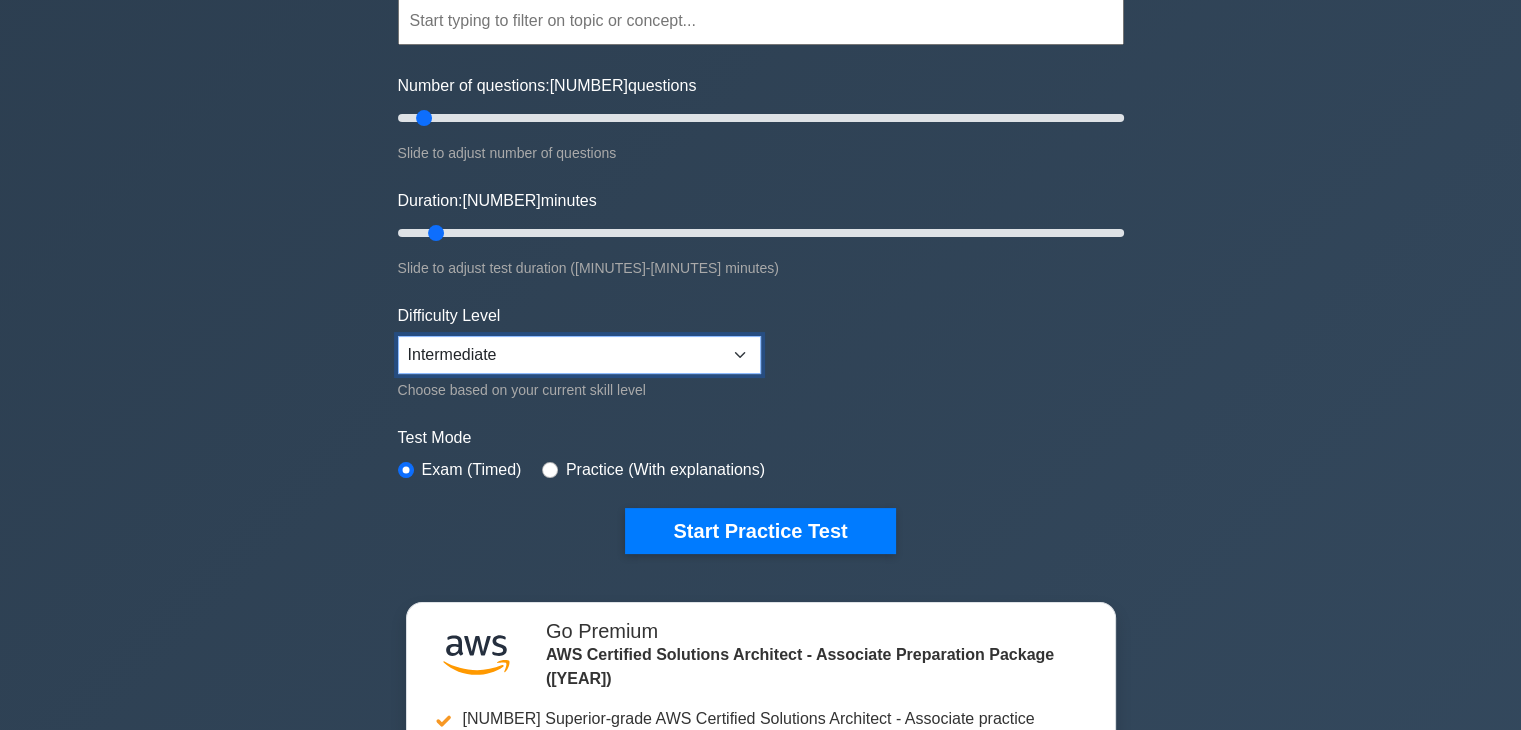 click on "Beginner
Intermediate
Expert" at bounding box center [579, 355] 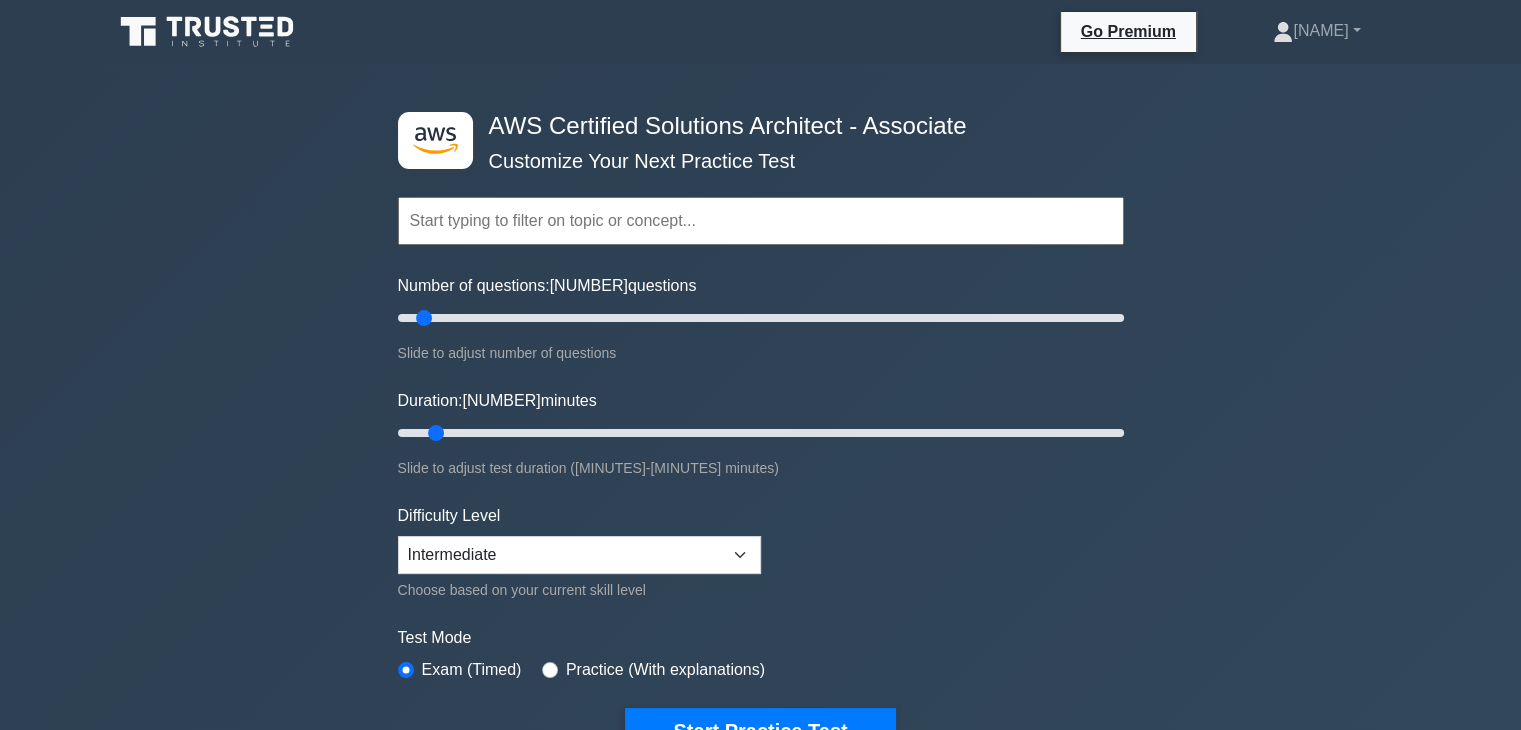 click at bounding box center [761, 221] 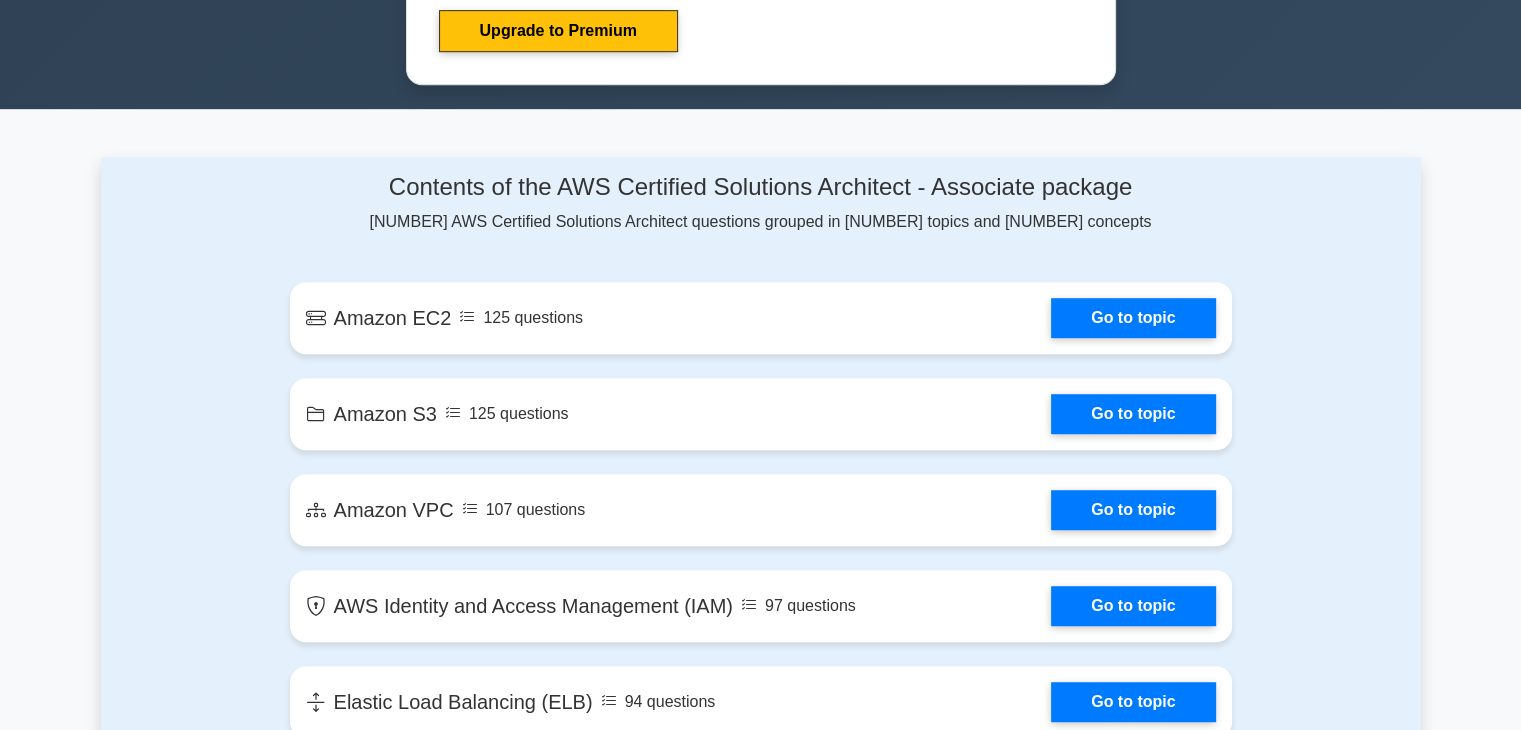 scroll, scrollTop: 1200, scrollLeft: 0, axis: vertical 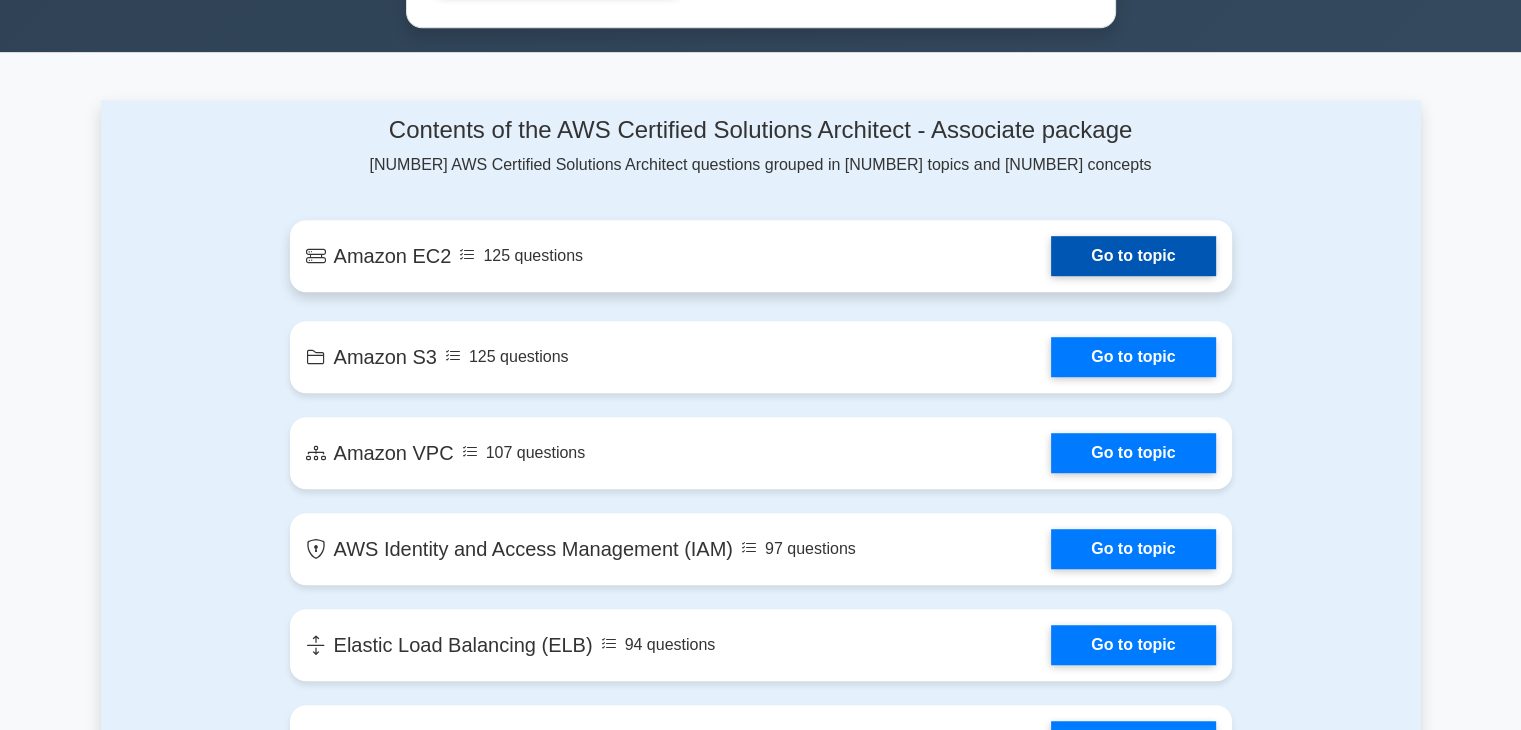 click on "Go to topic" at bounding box center [1133, 256] 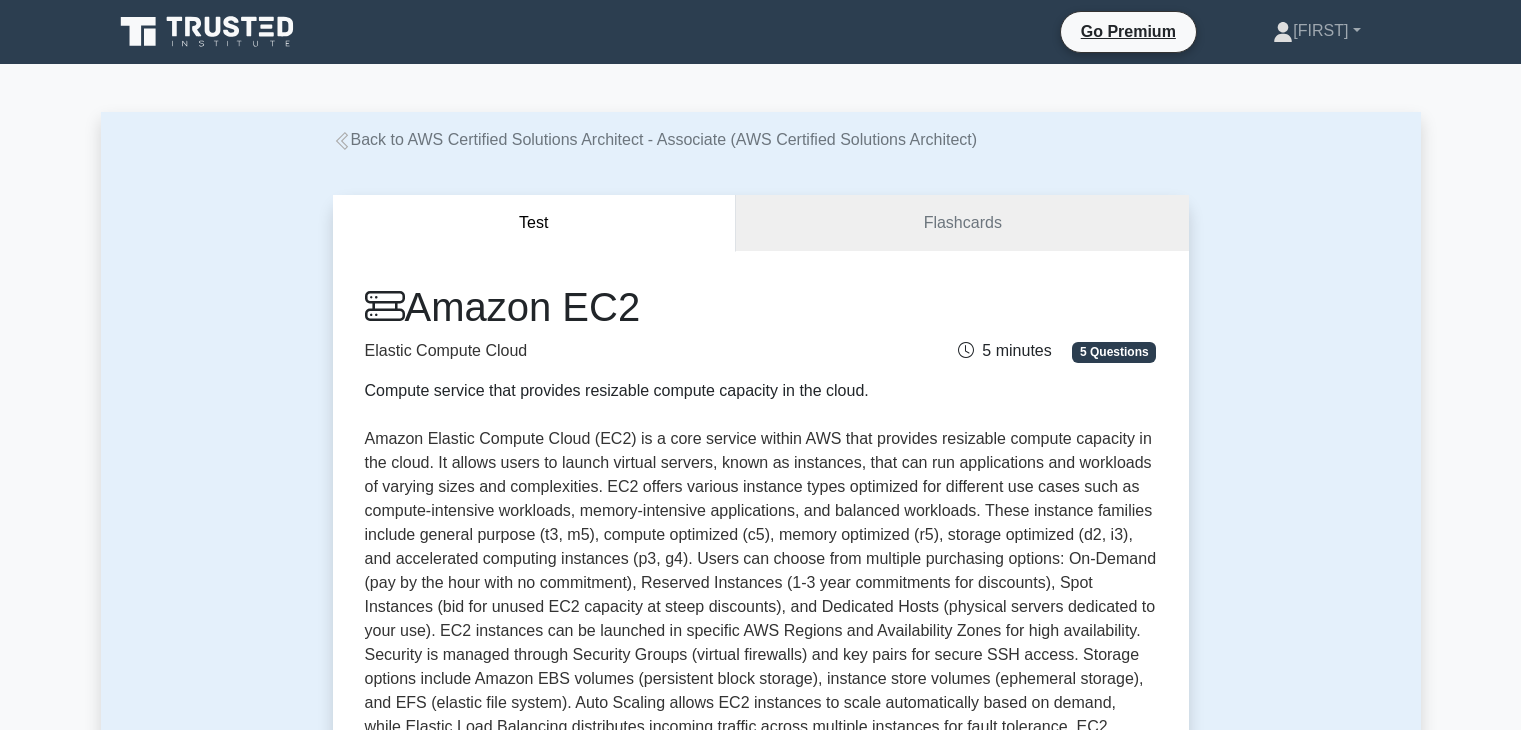 scroll, scrollTop: 0, scrollLeft: 0, axis: both 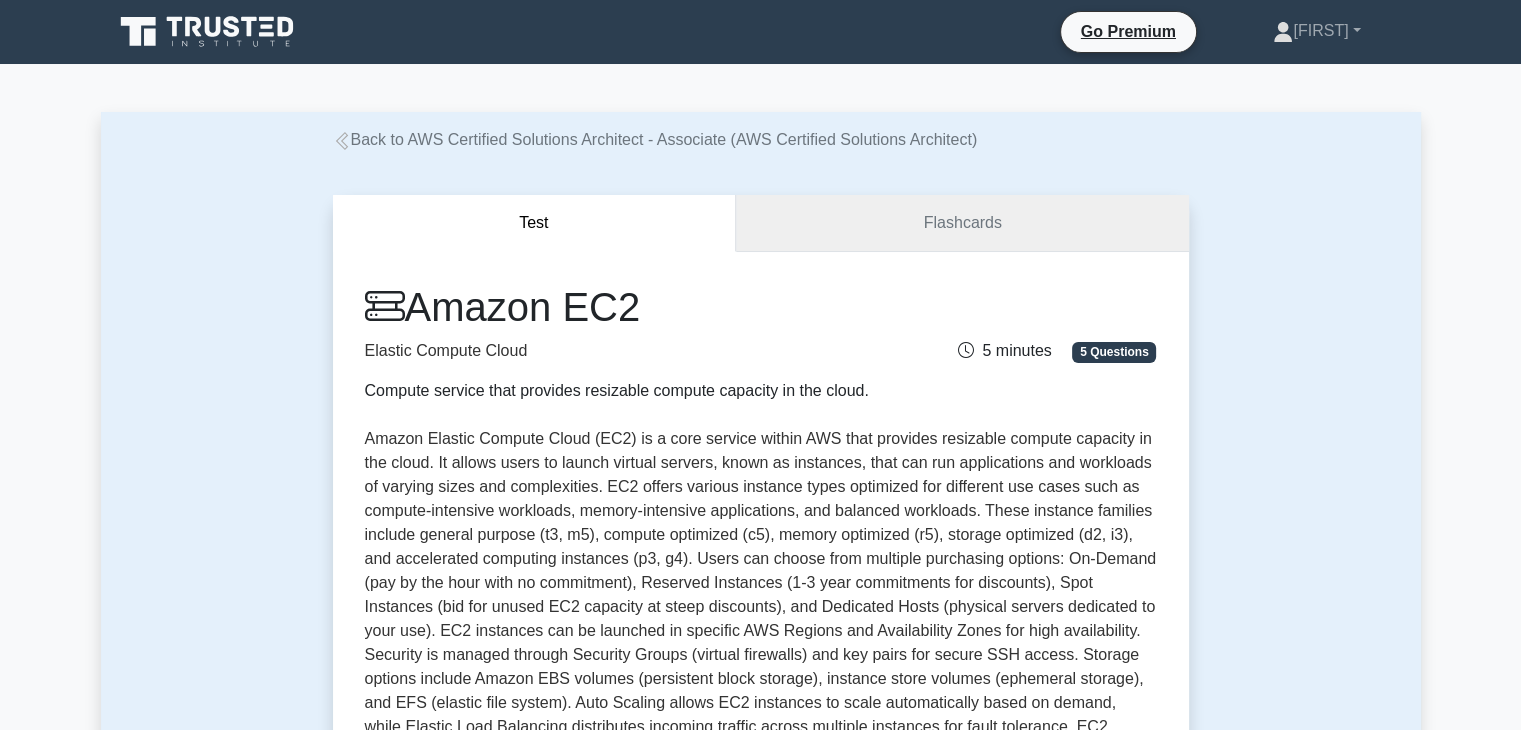 click on "Flashcards" at bounding box center (962, 223) 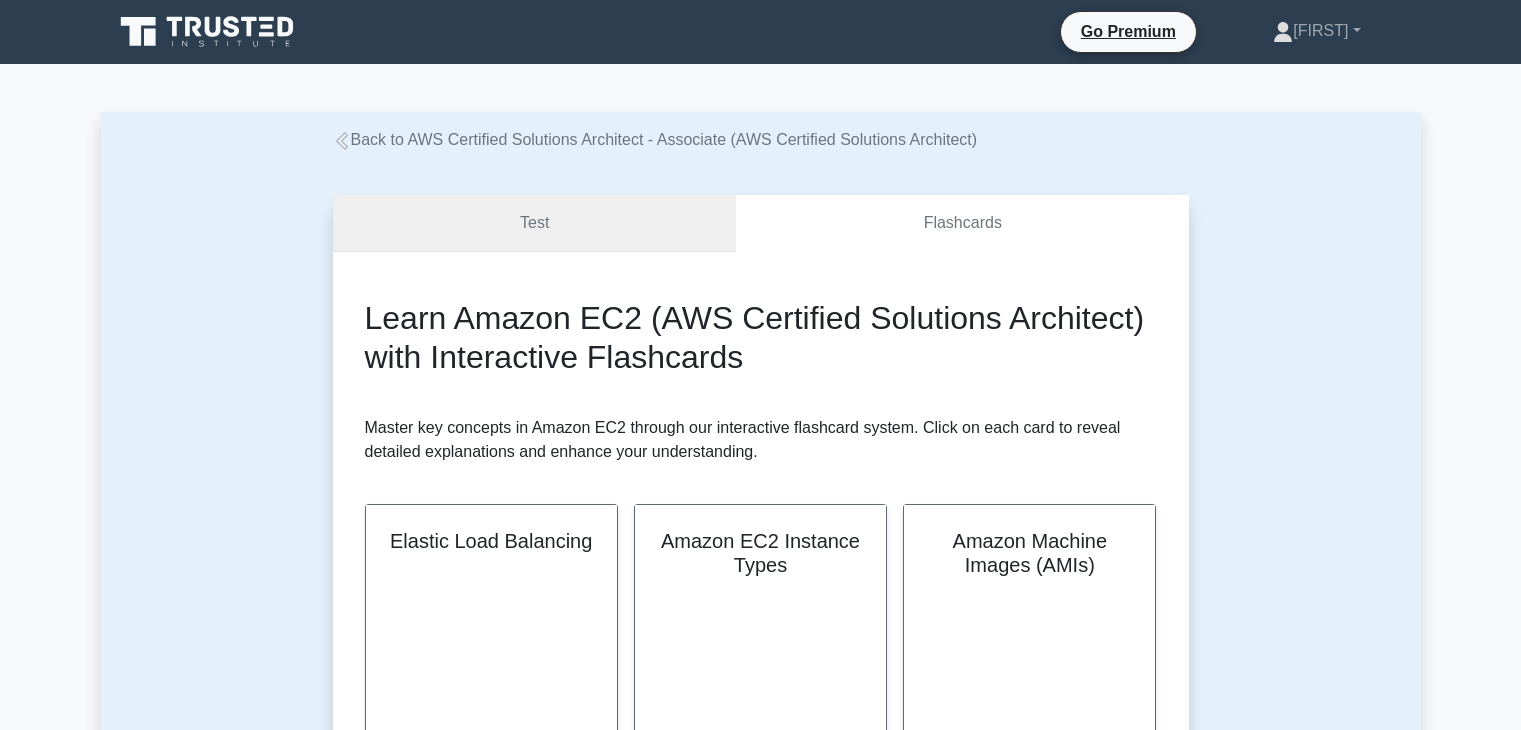 scroll, scrollTop: 0, scrollLeft: 0, axis: both 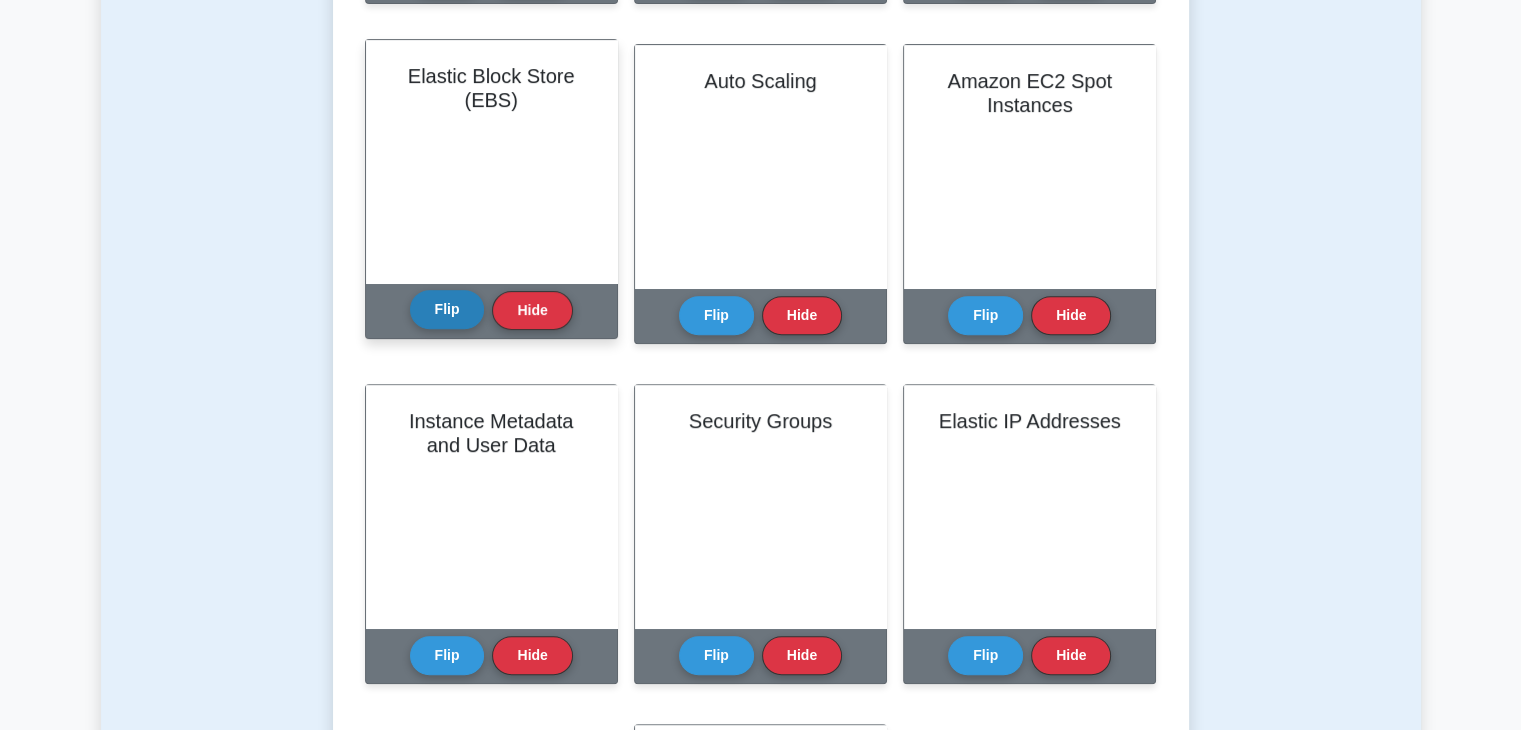 click on "Flip" at bounding box center [447, 309] 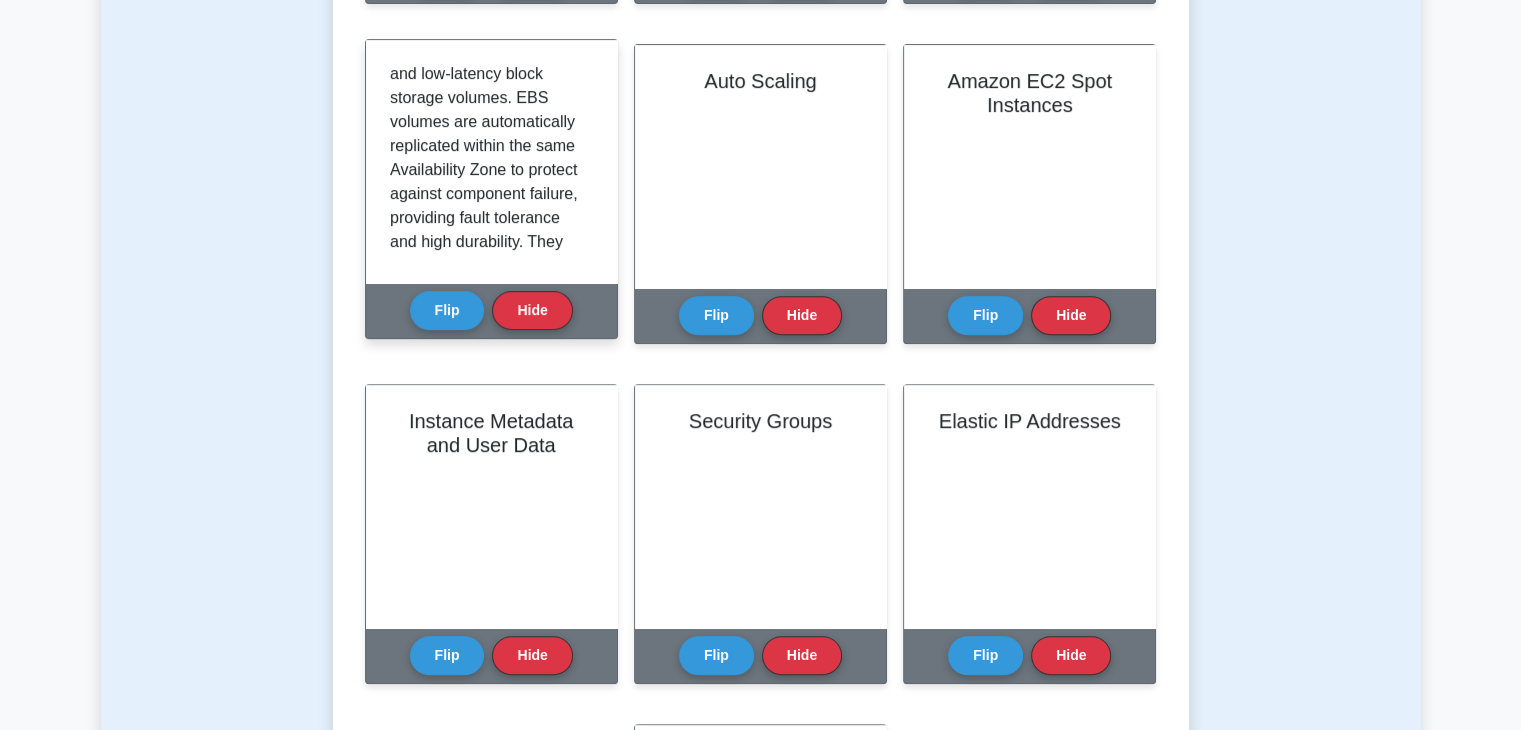 scroll, scrollTop: 200, scrollLeft: 0, axis: vertical 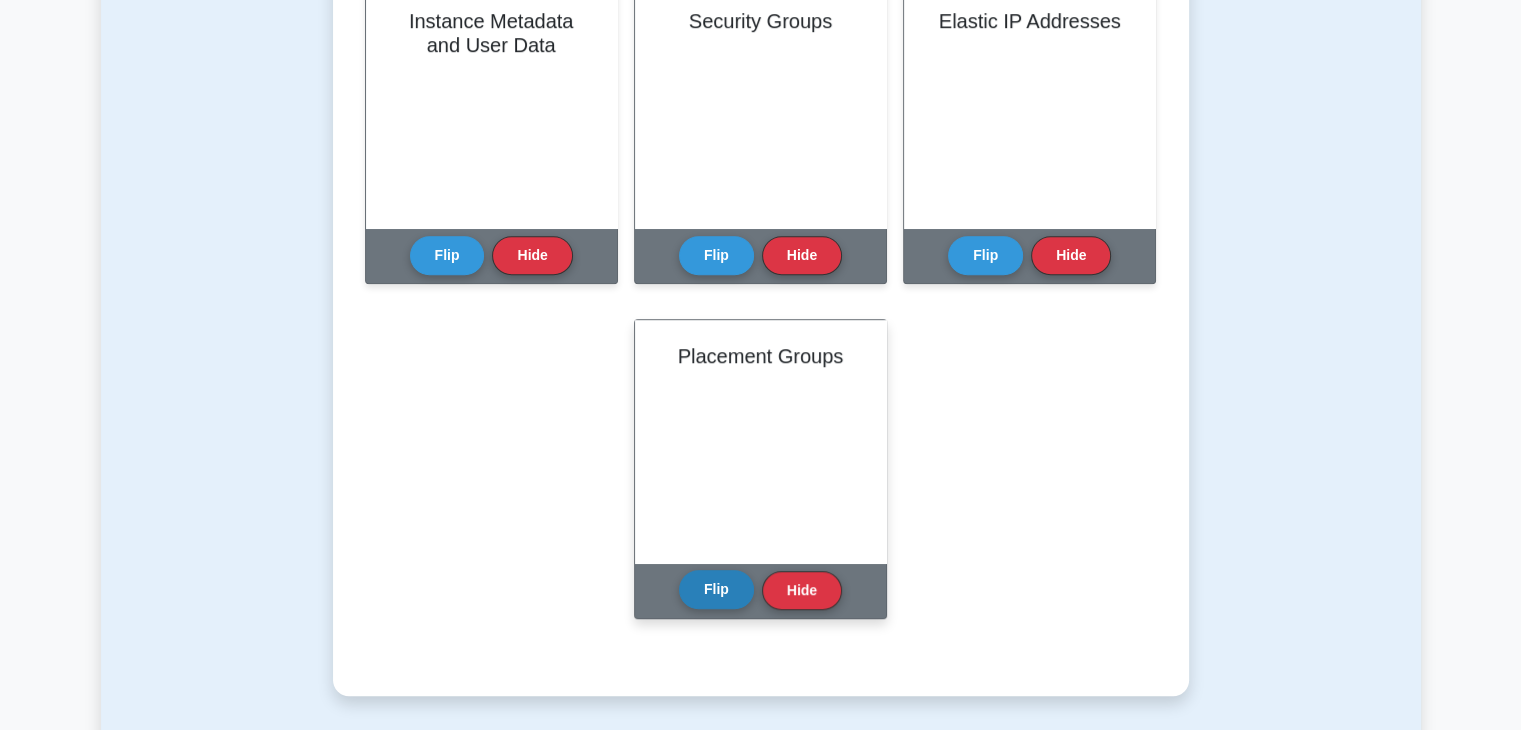 click on "Flip" at bounding box center [716, 589] 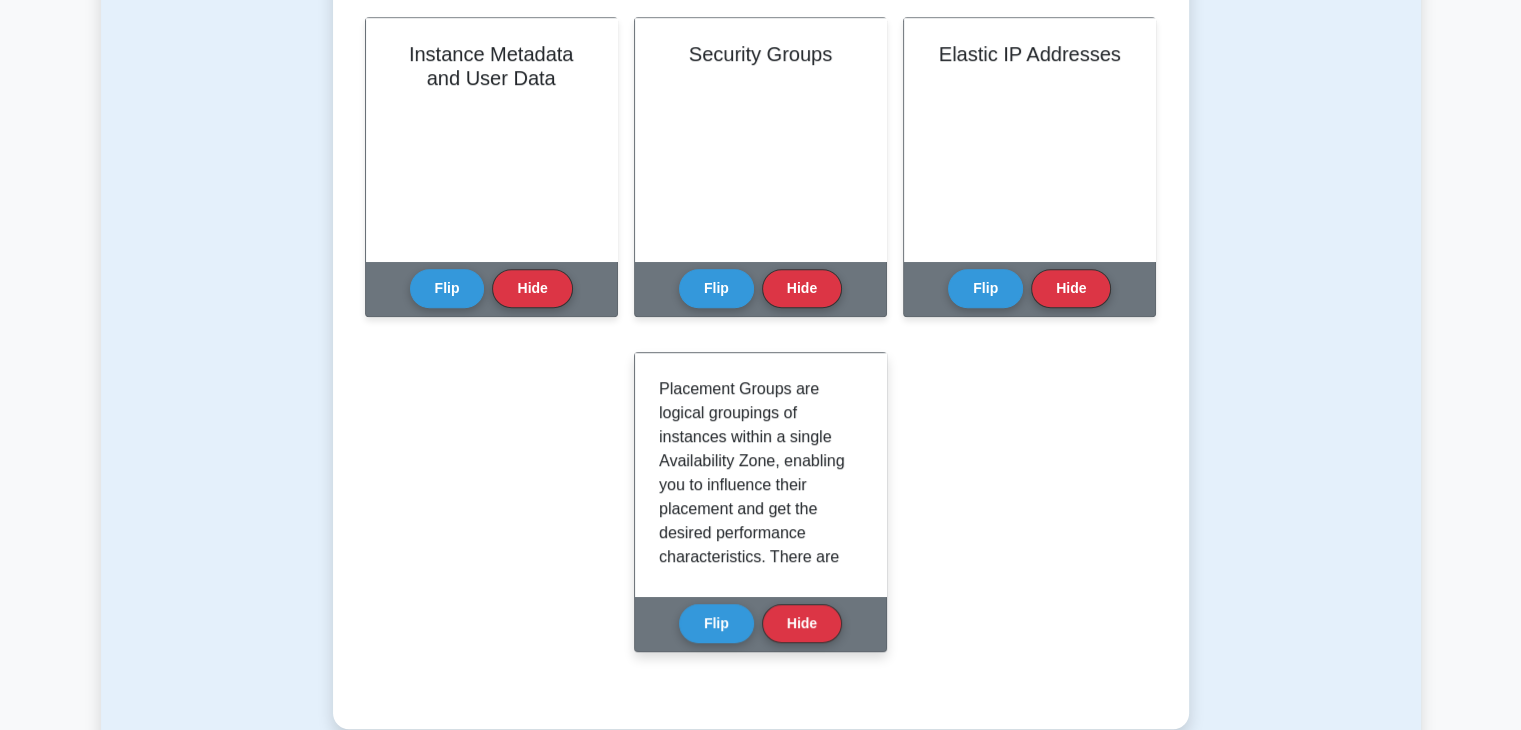 scroll, scrollTop: 1200, scrollLeft: 0, axis: vertical 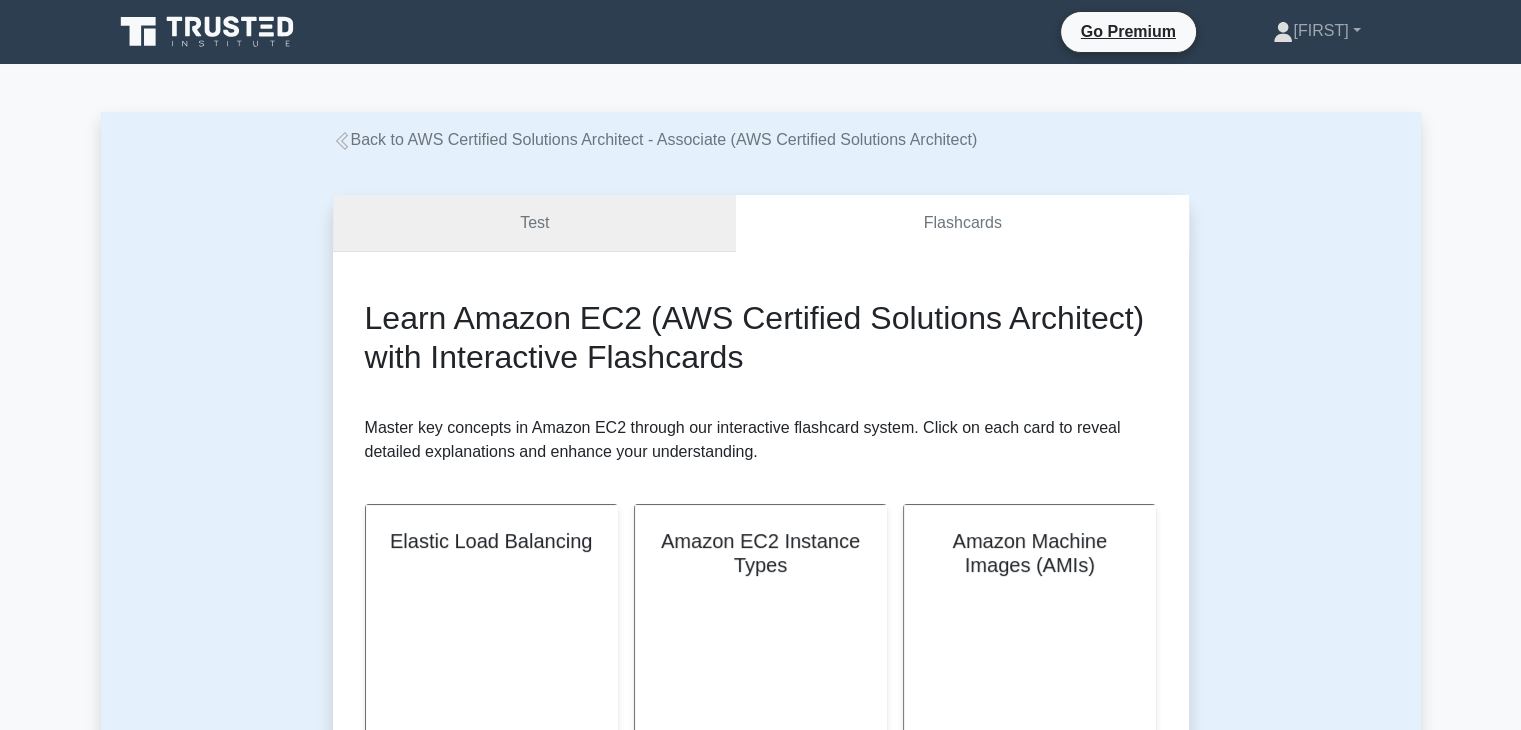 click on "Test" at bounding box center [535, 223] 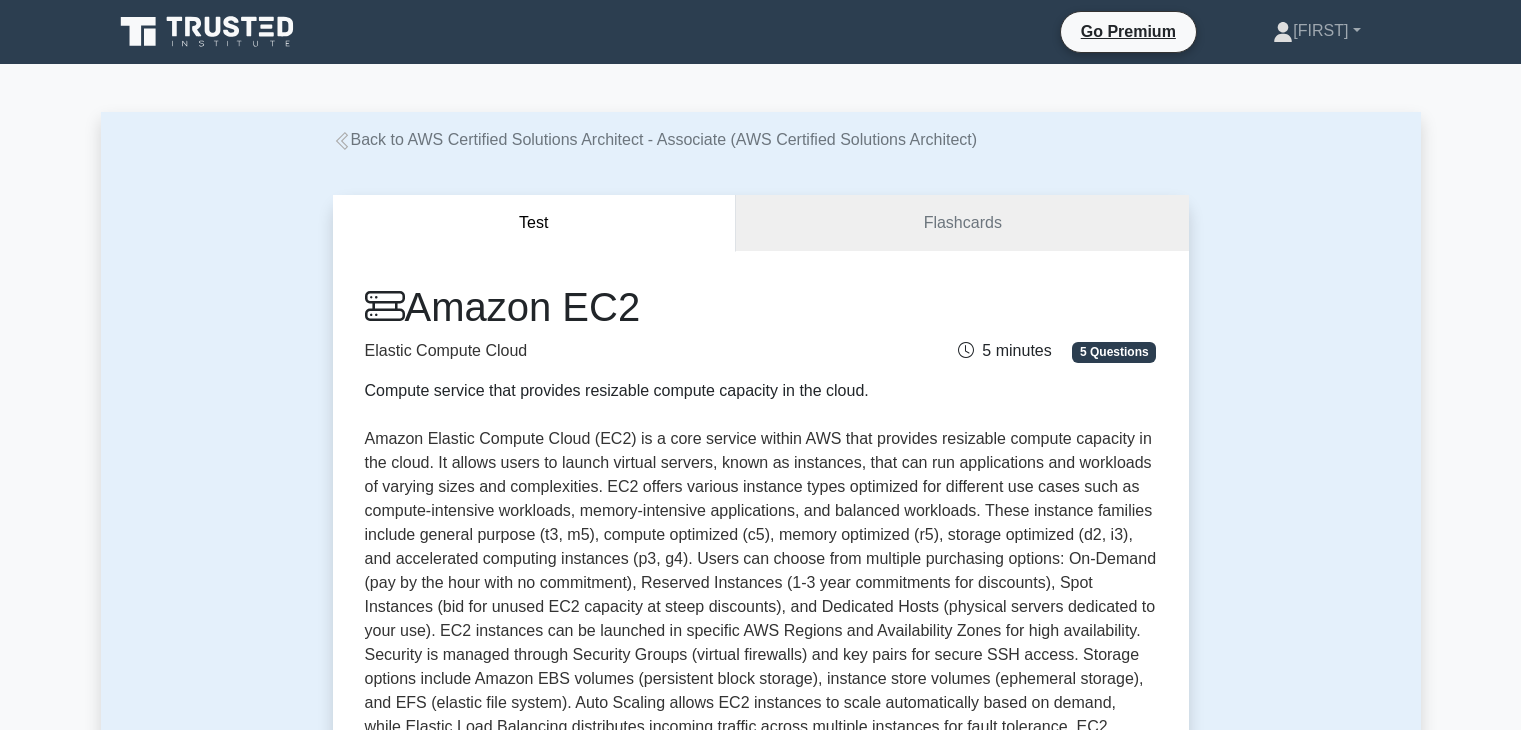 scroll, scrollTop: 600, scrollLeft: 0, axis: vertical 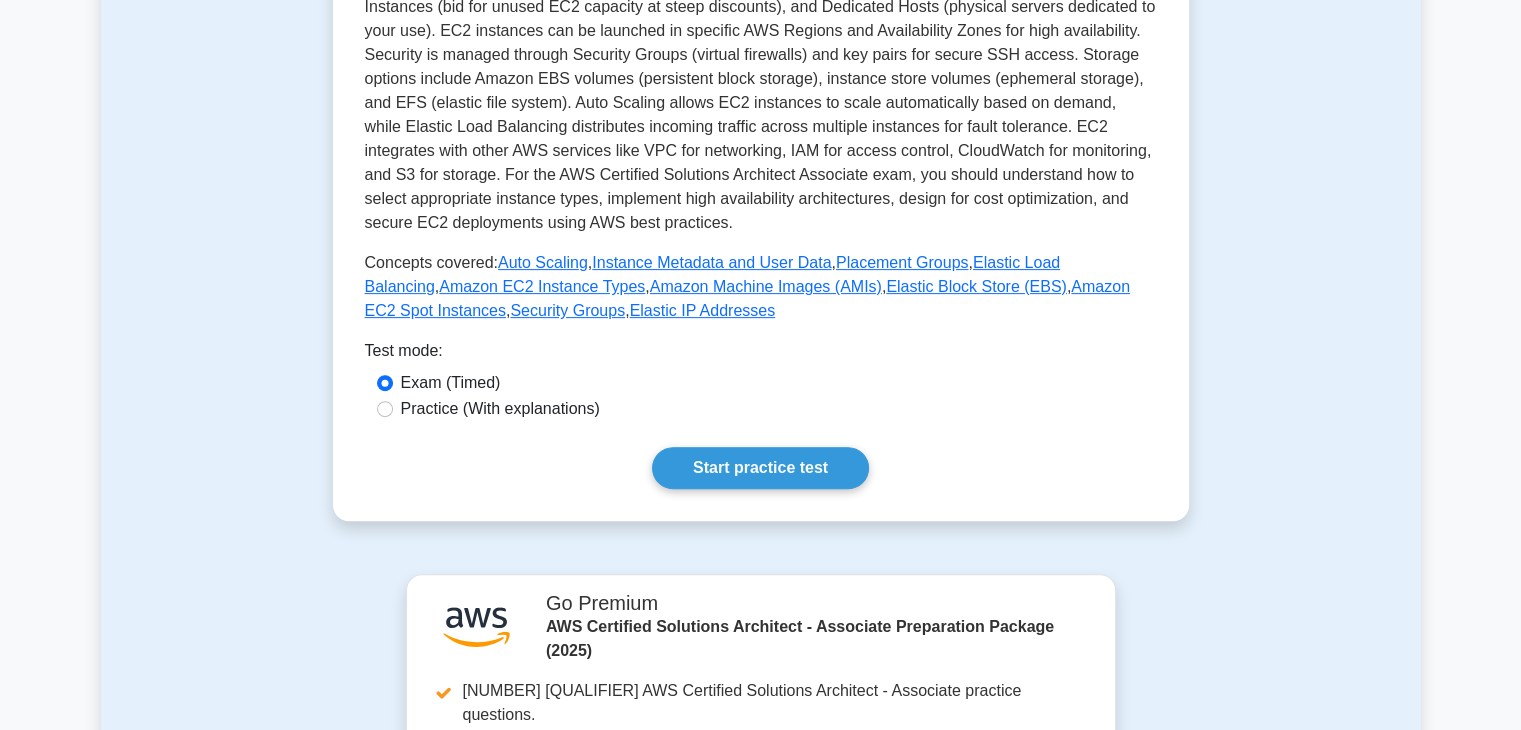 click on "Practice (With explanations)" at bounding box center [500, 409] 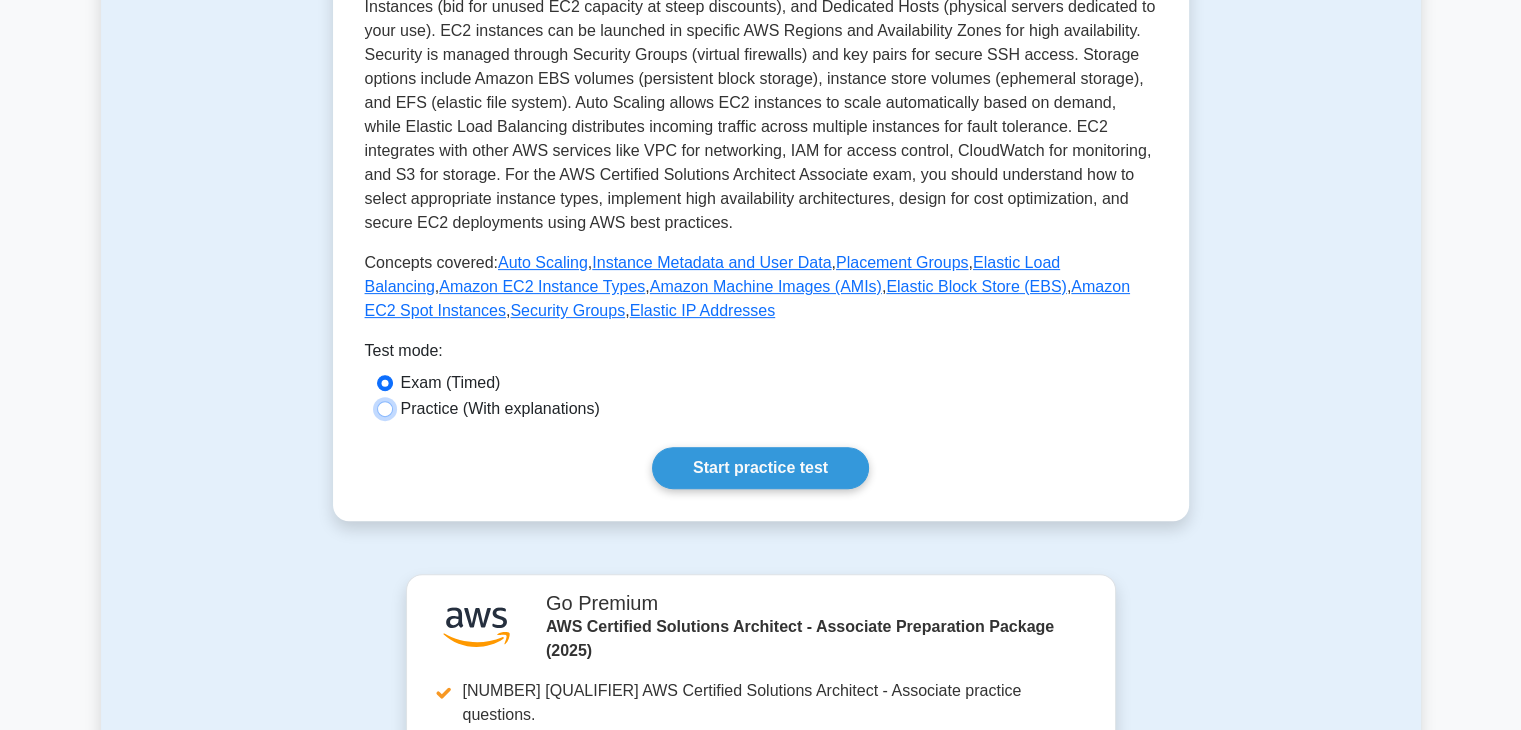 radio on "true" 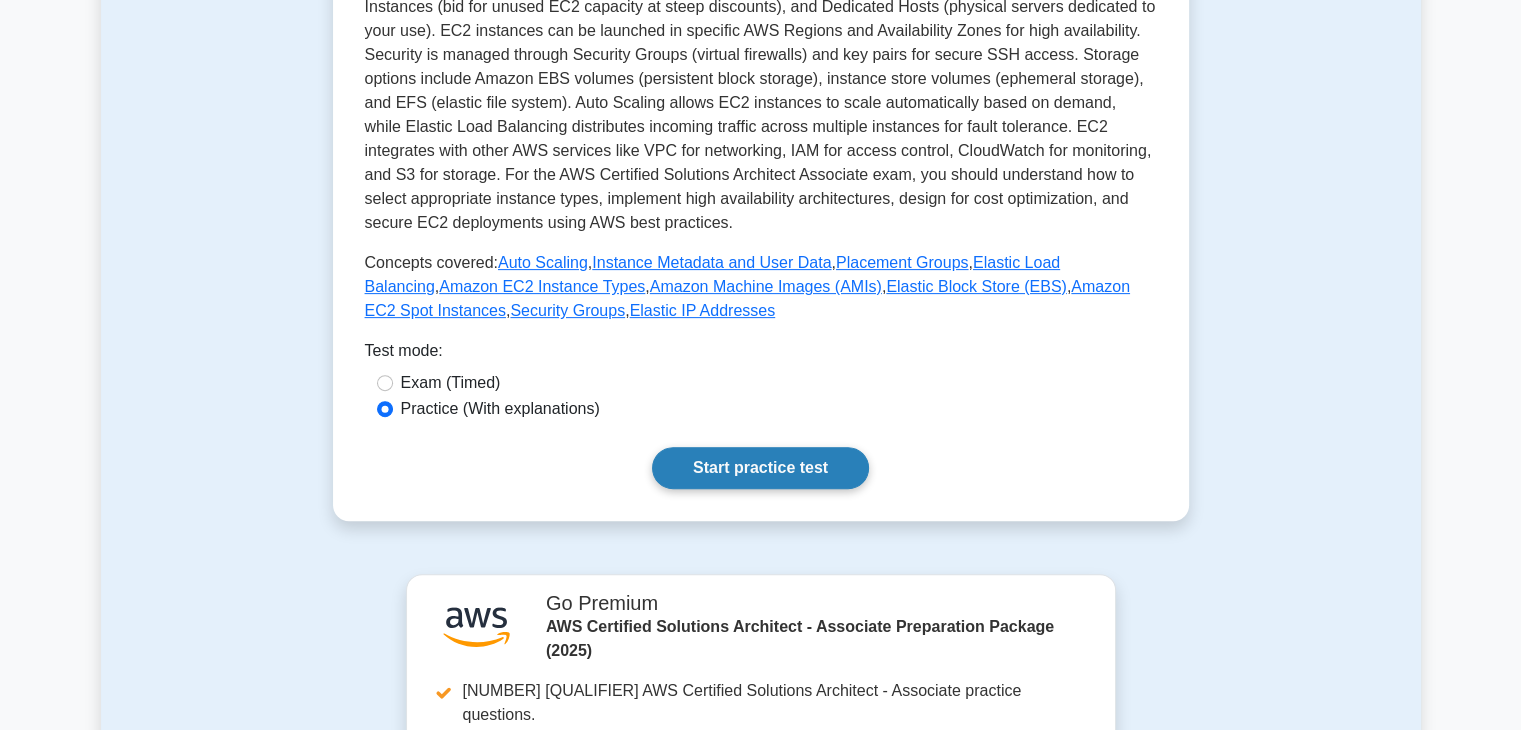 click on "Start practice test" at bounding box center (760, 468) 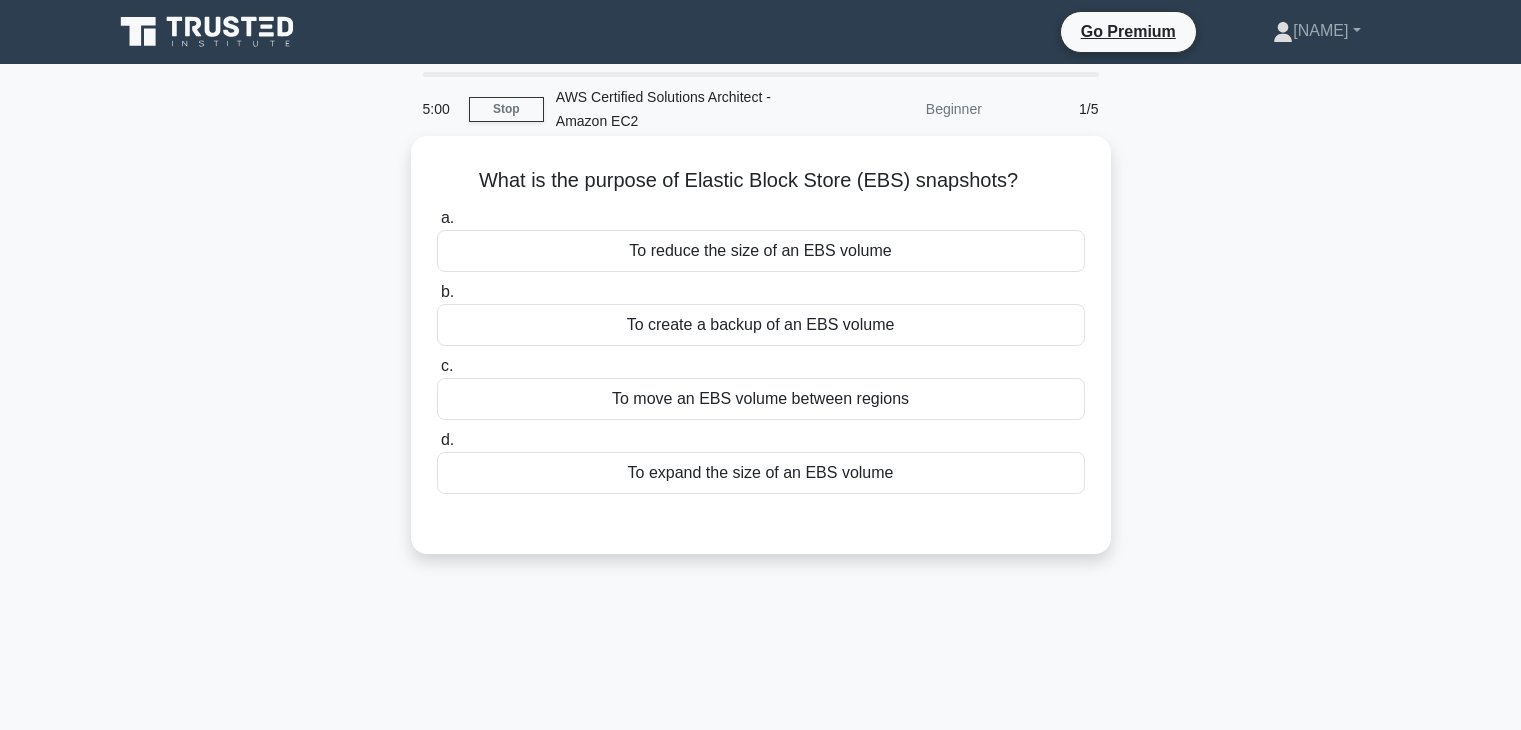 scroll, scrollTop: 0, scrollLeft: 0, axis: both 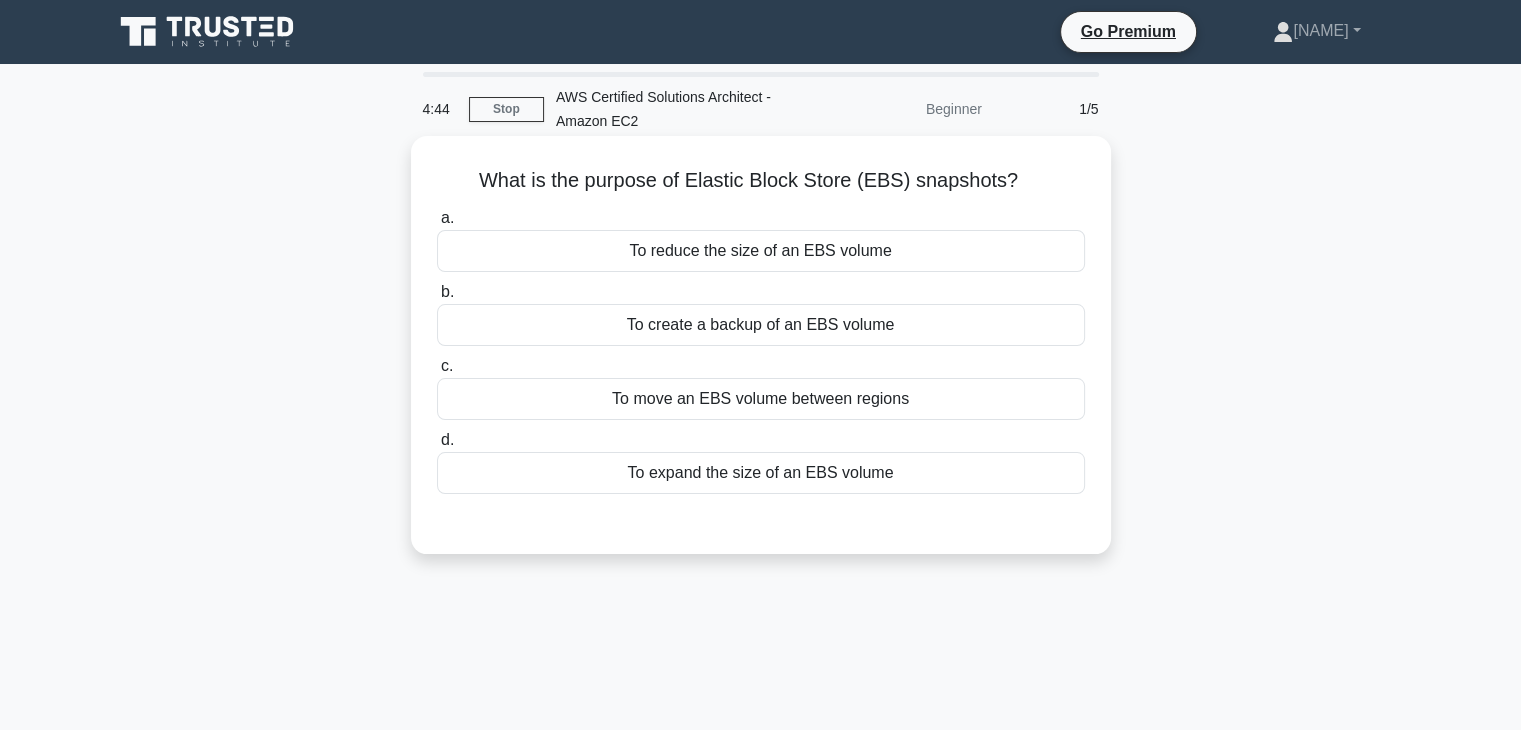 click on "To create a backup of an EBS volume" at bounding box center [761, 325] 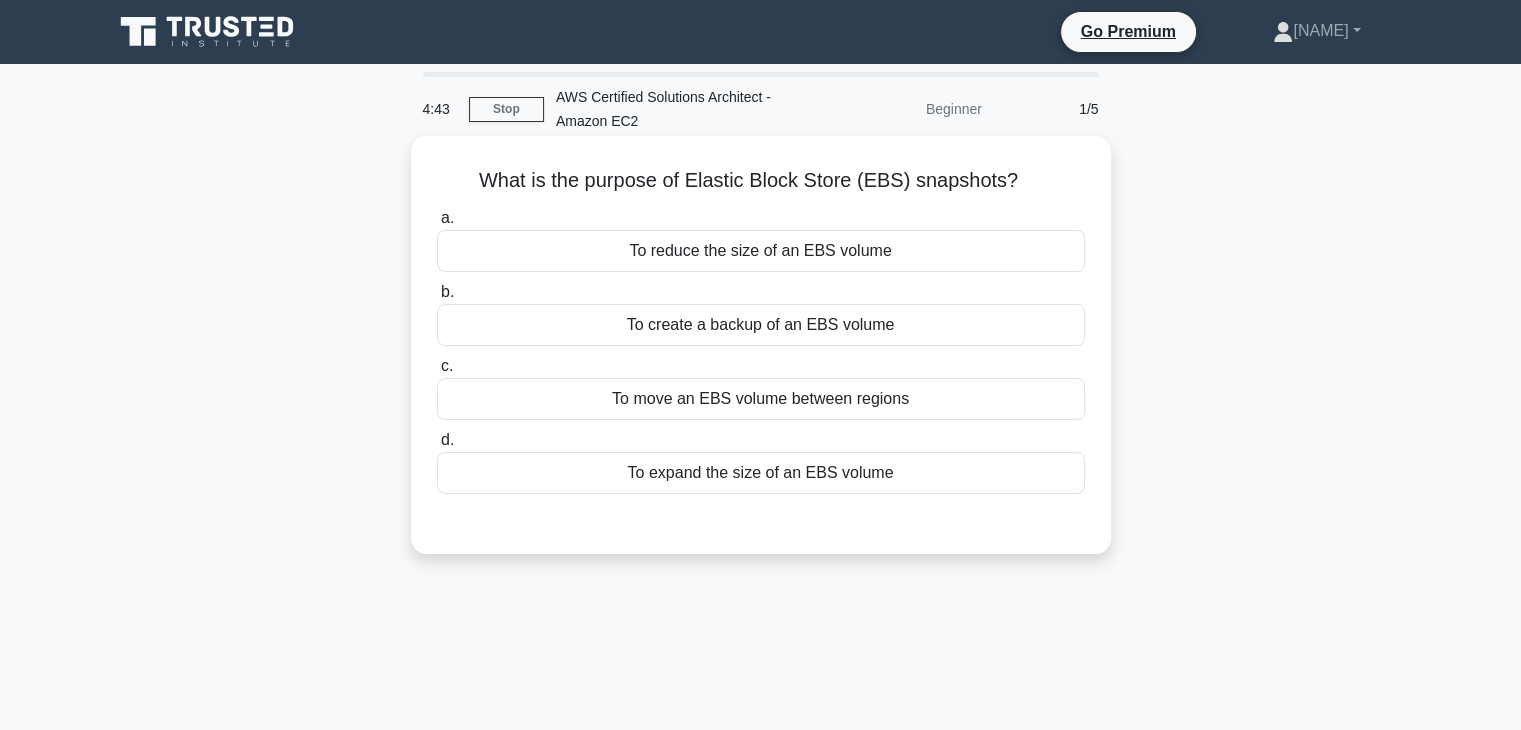 click on "To create a backup of an EBS volume" at bounding box center (761, 325) 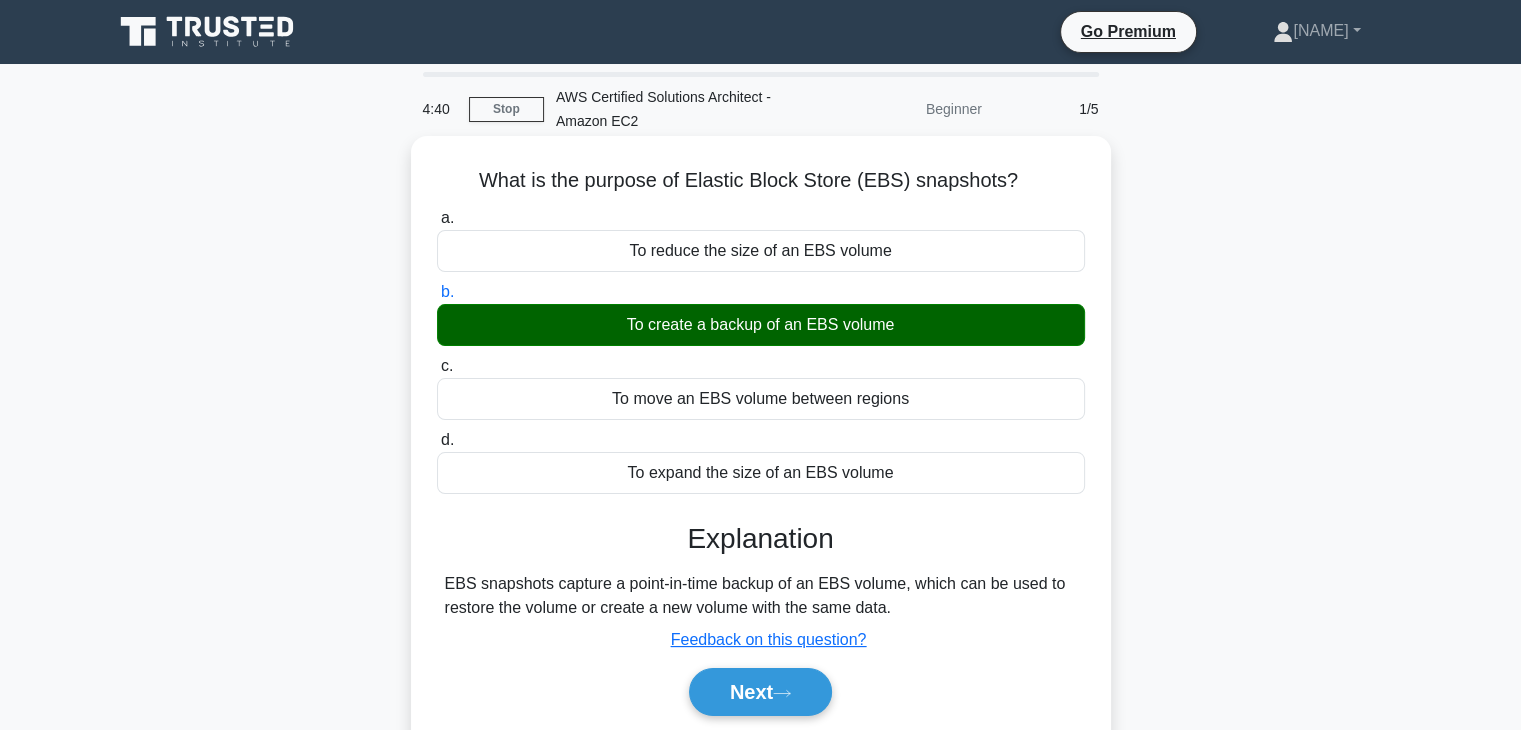 scroll, scrollTop: 200, scrollLeft: 0, axis: vertical 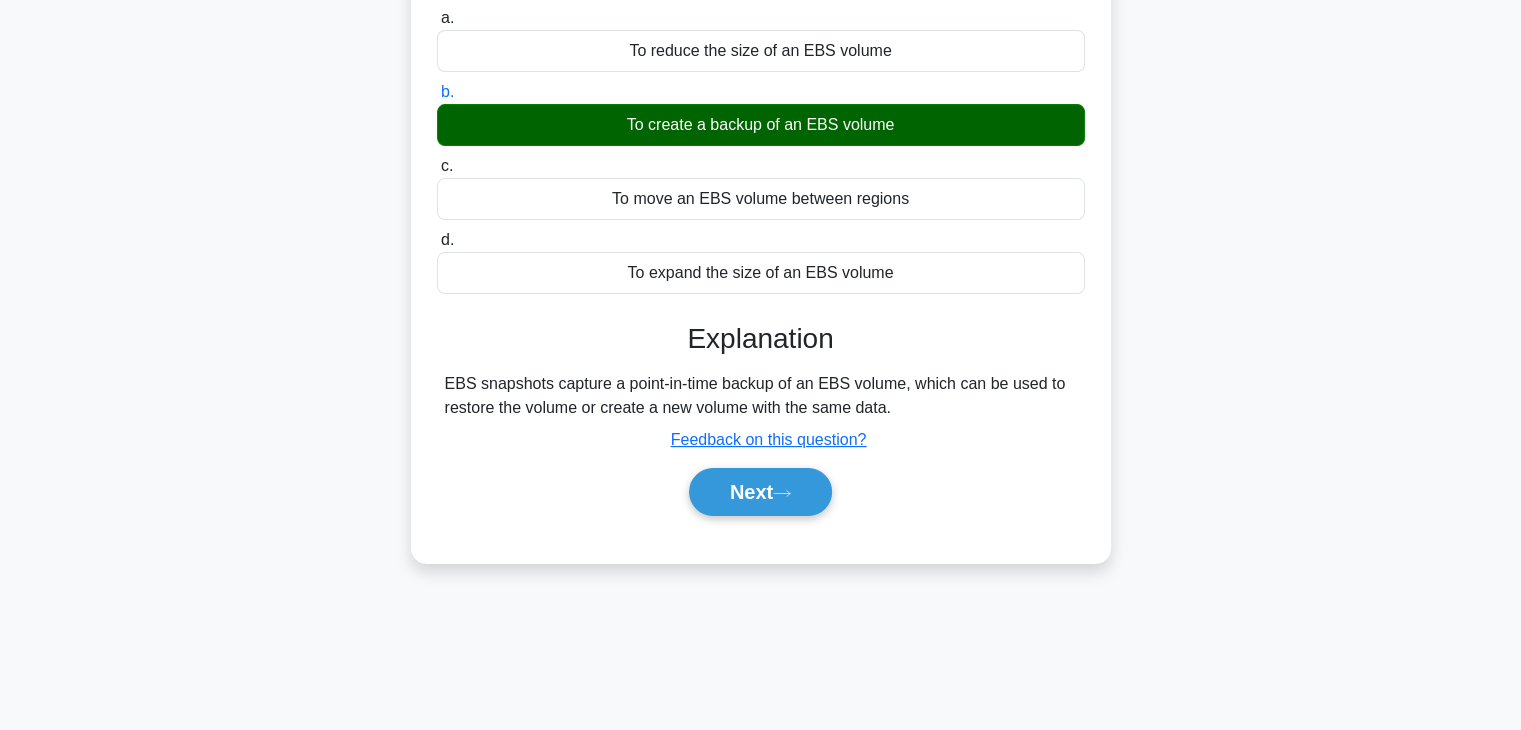 click on "Next" at bounding box center [761, 492] 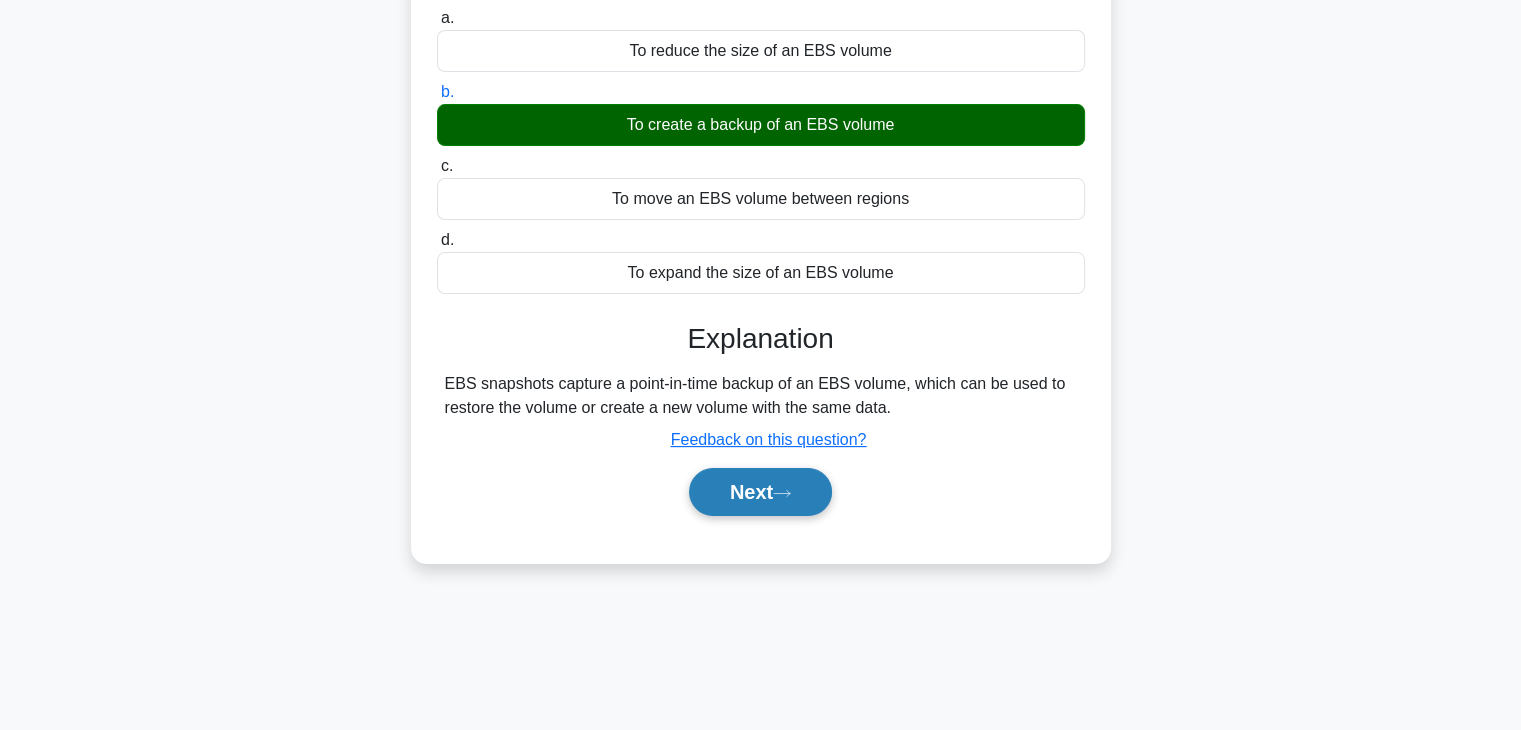 click on "Next" at bounding box center [760, 492] 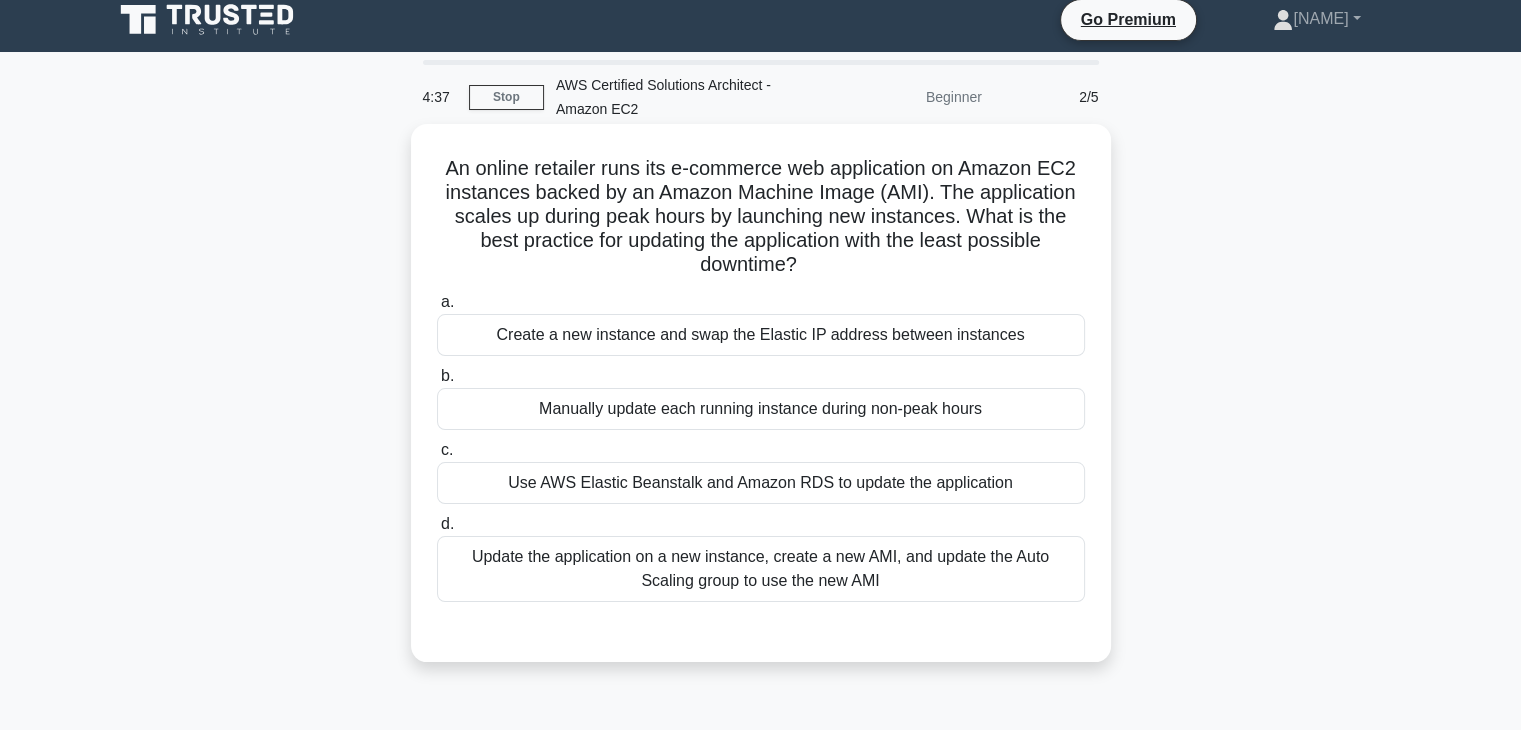 scroll, scrollTop: 0, scrollLeft: 0, axis: both 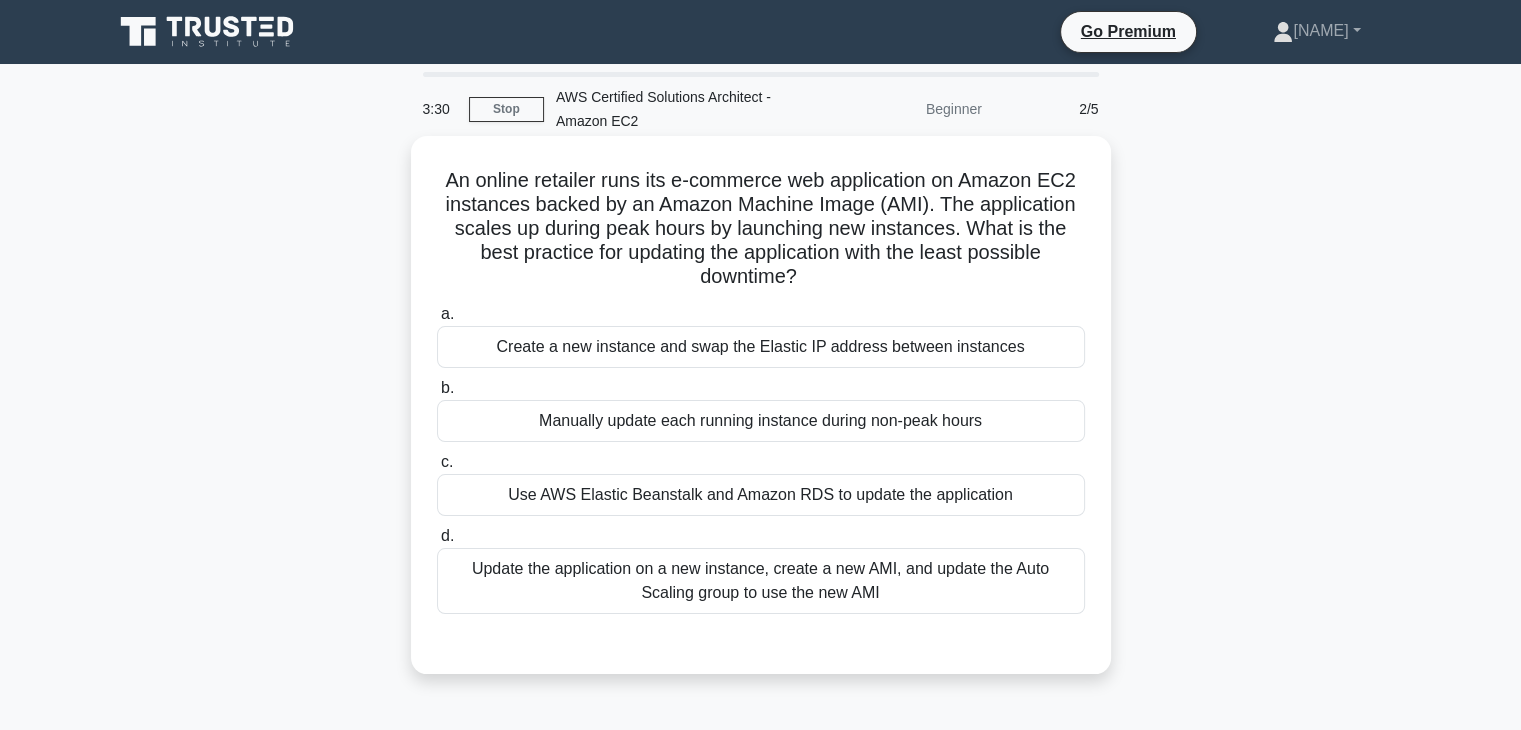 click on "Update the application on a new instance, create a new AMI, and update the Auto Scaling group to use the new AMI" at bounding box center [761, 581] 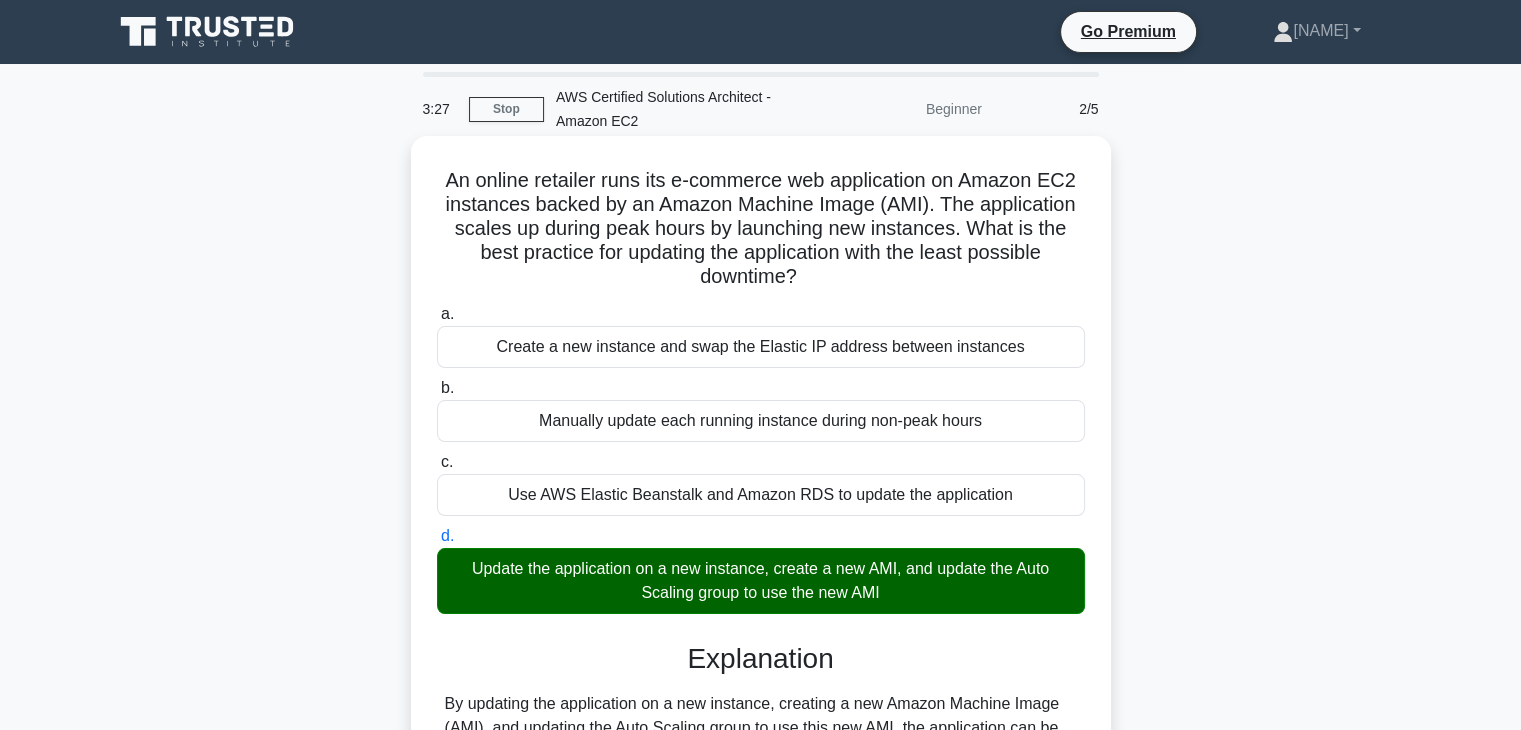 scroll, scrollTop: 351, scrollLeft: 0, axis: vertical 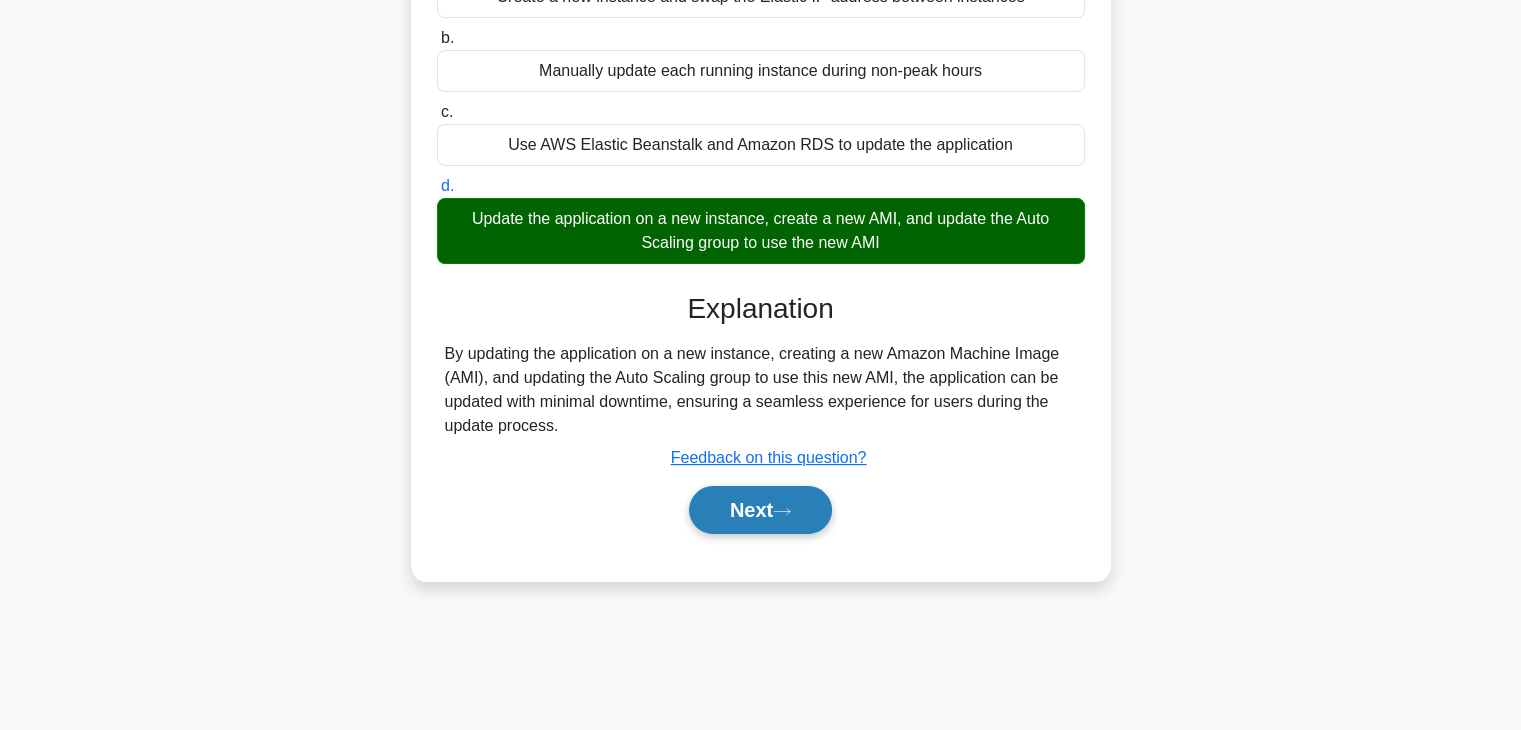 click on "Next" at bounding box center [760, 510] 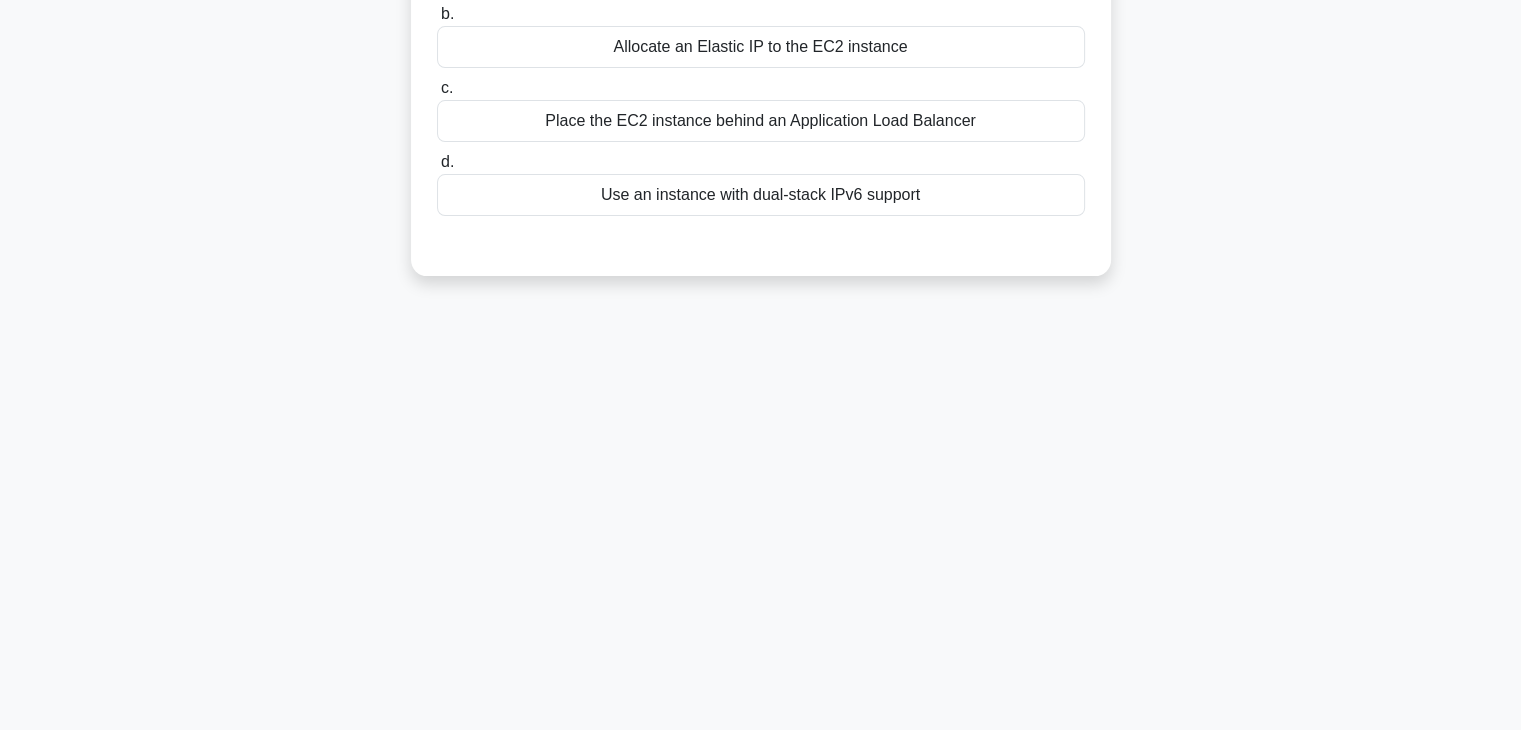 scroll, scrollTop: 0, scrollLeft: 0, axis: both 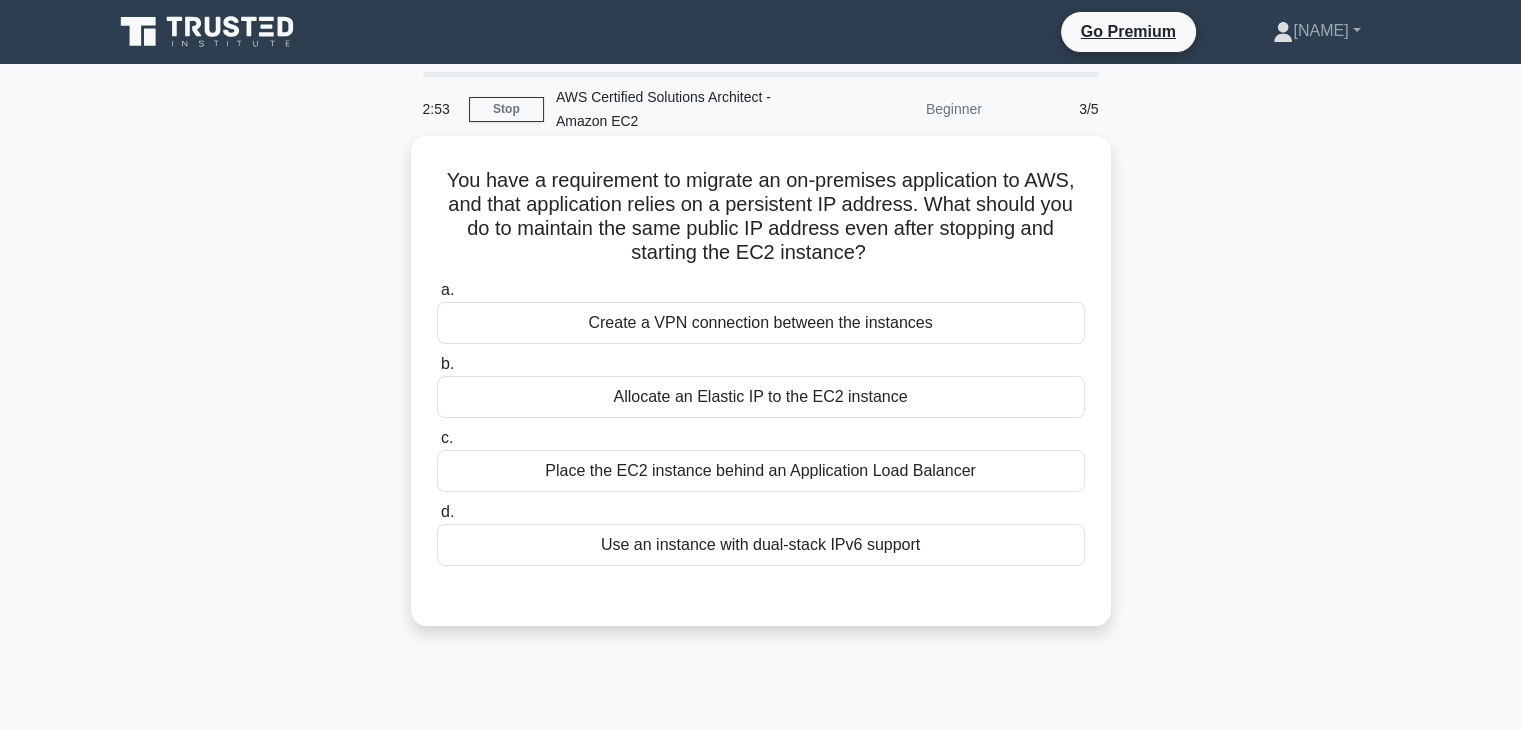click on "Allocate an Elastic IP to the EC2 instance" at bounding box center (761, 397) 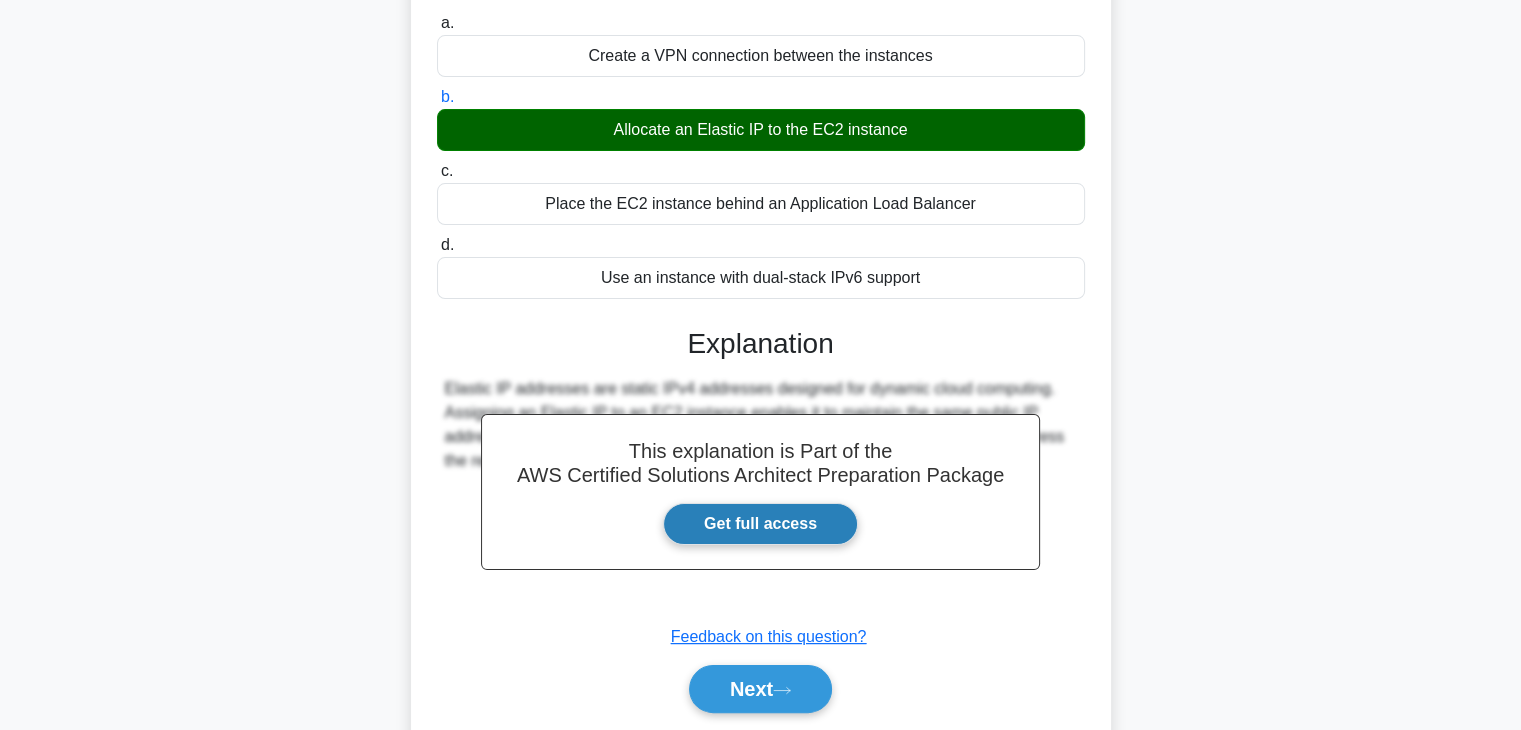 scroll, scrollTop: 351, scrollLeft: 0, axis: vertical 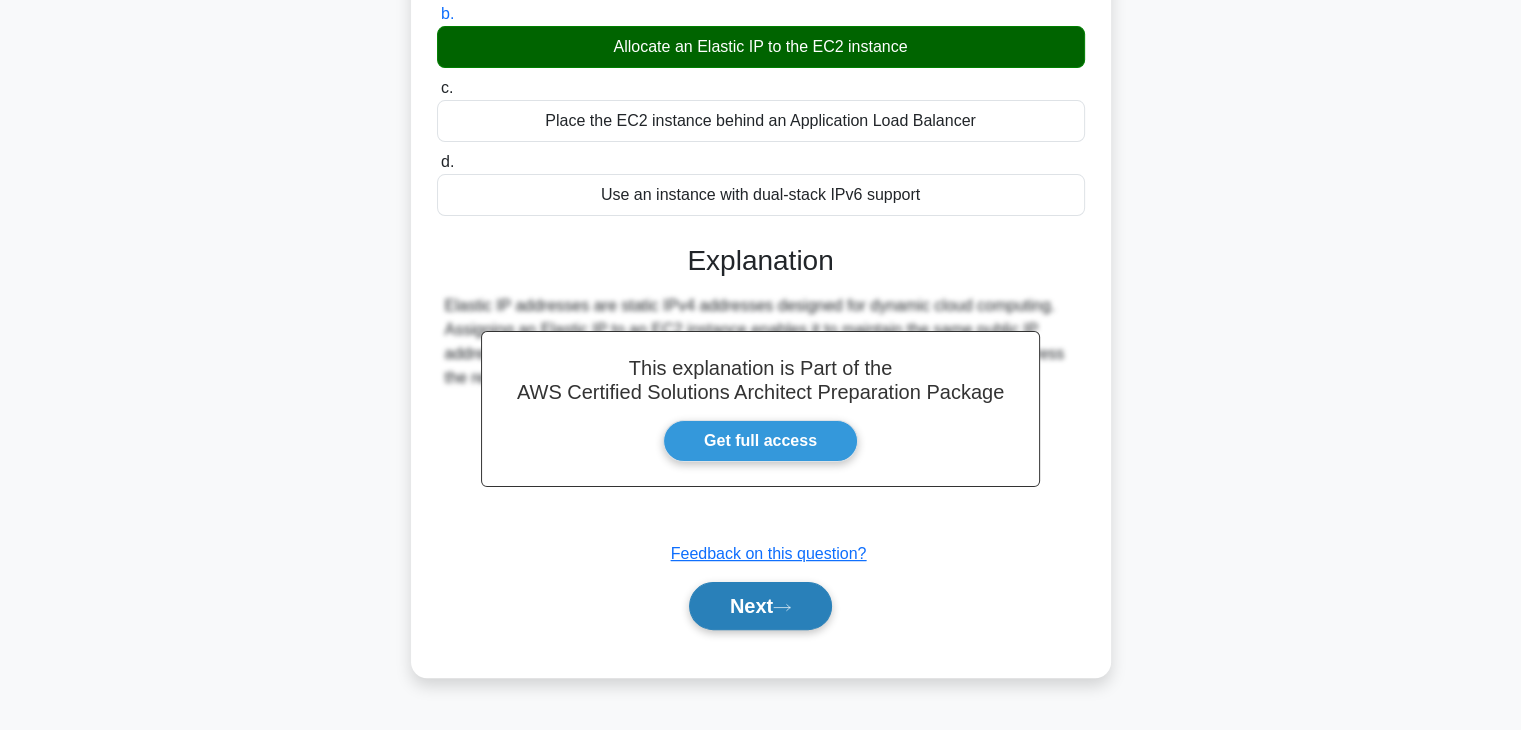 click on "Next" at bounding box center [760, 606] 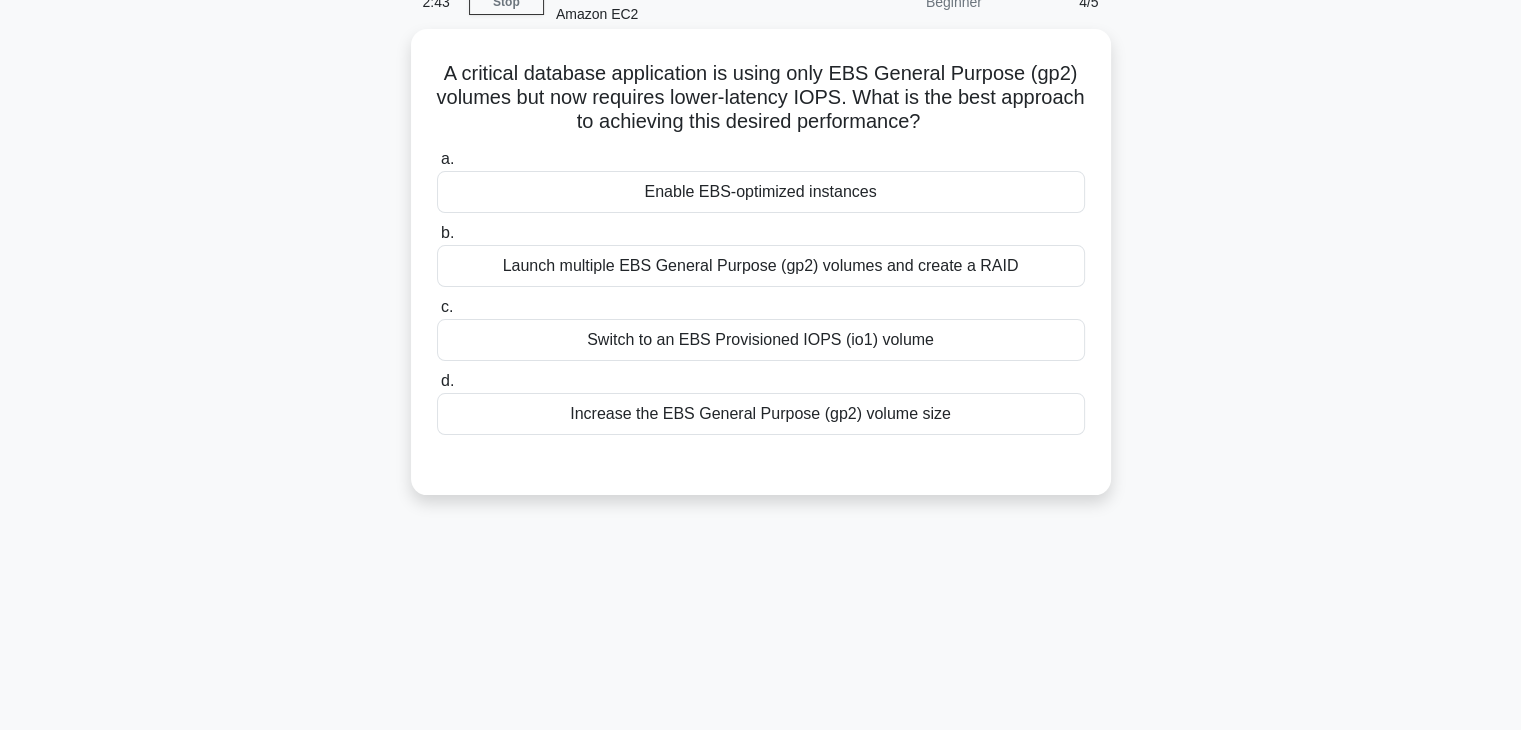 scroll, scrollTop: 0, scrollLeft: 0, axis: both 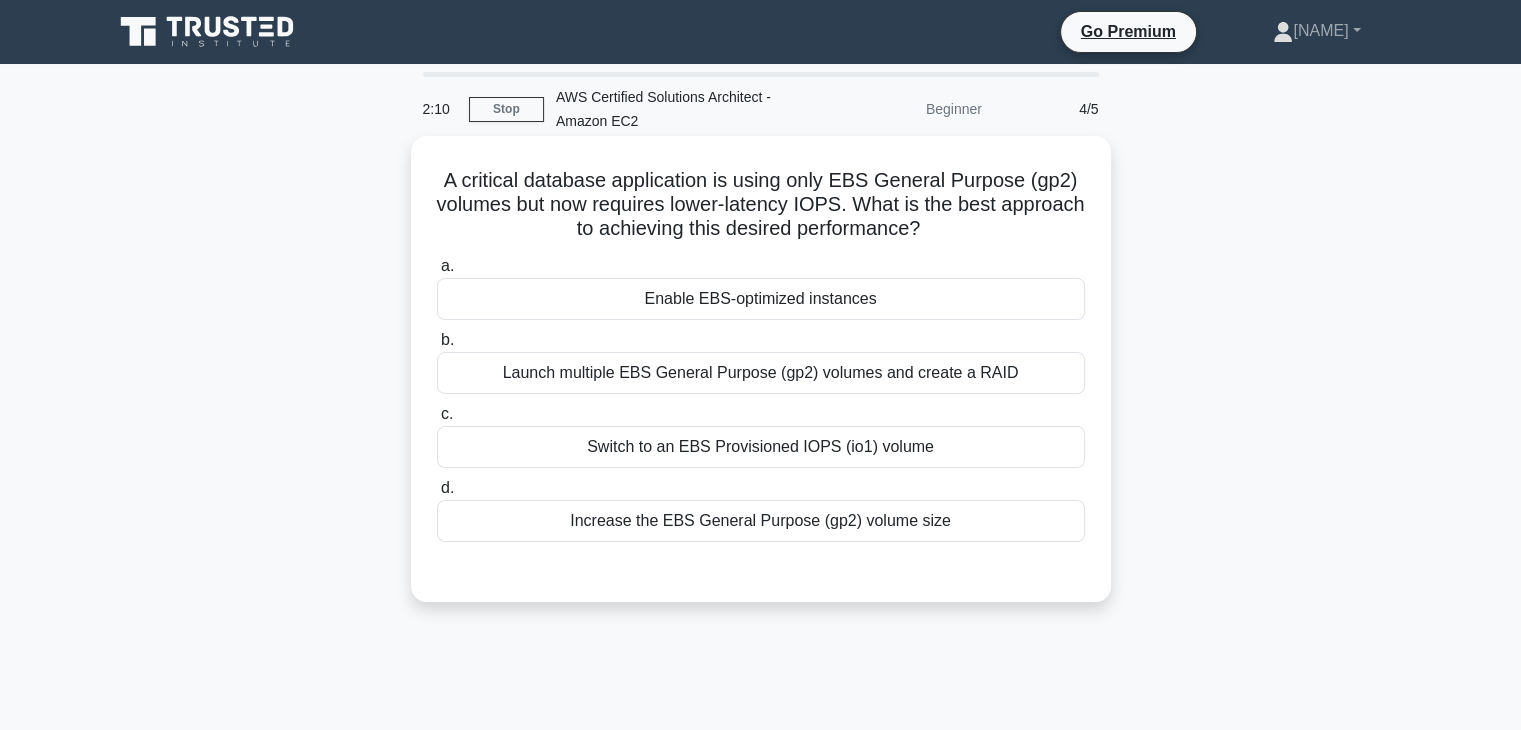 click on "Switch to an EBS Provisioned IOPS (io1) volume" at bounding box center (761, 447) 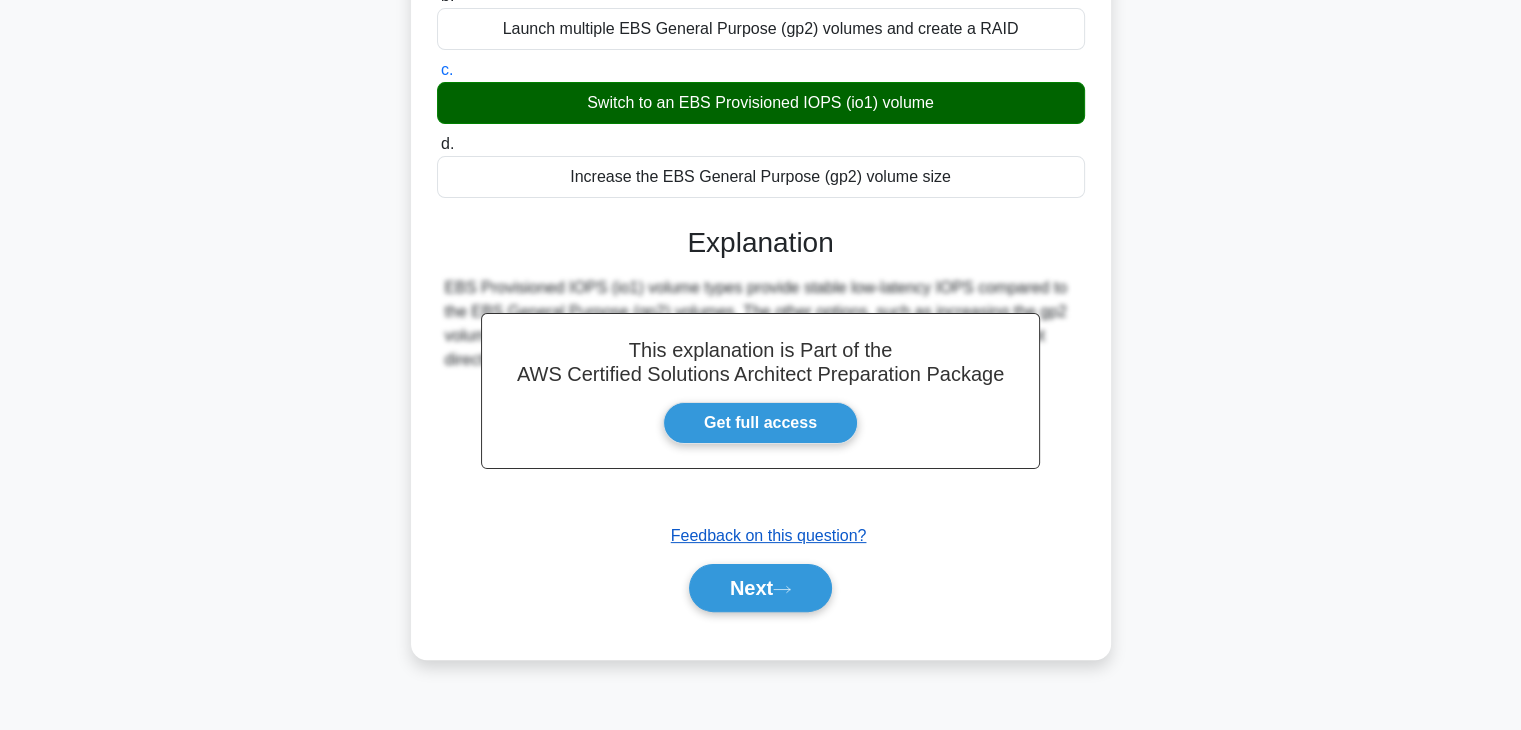 scroll, scrollTop: 351, scrollLeft: 0, axis: vertical 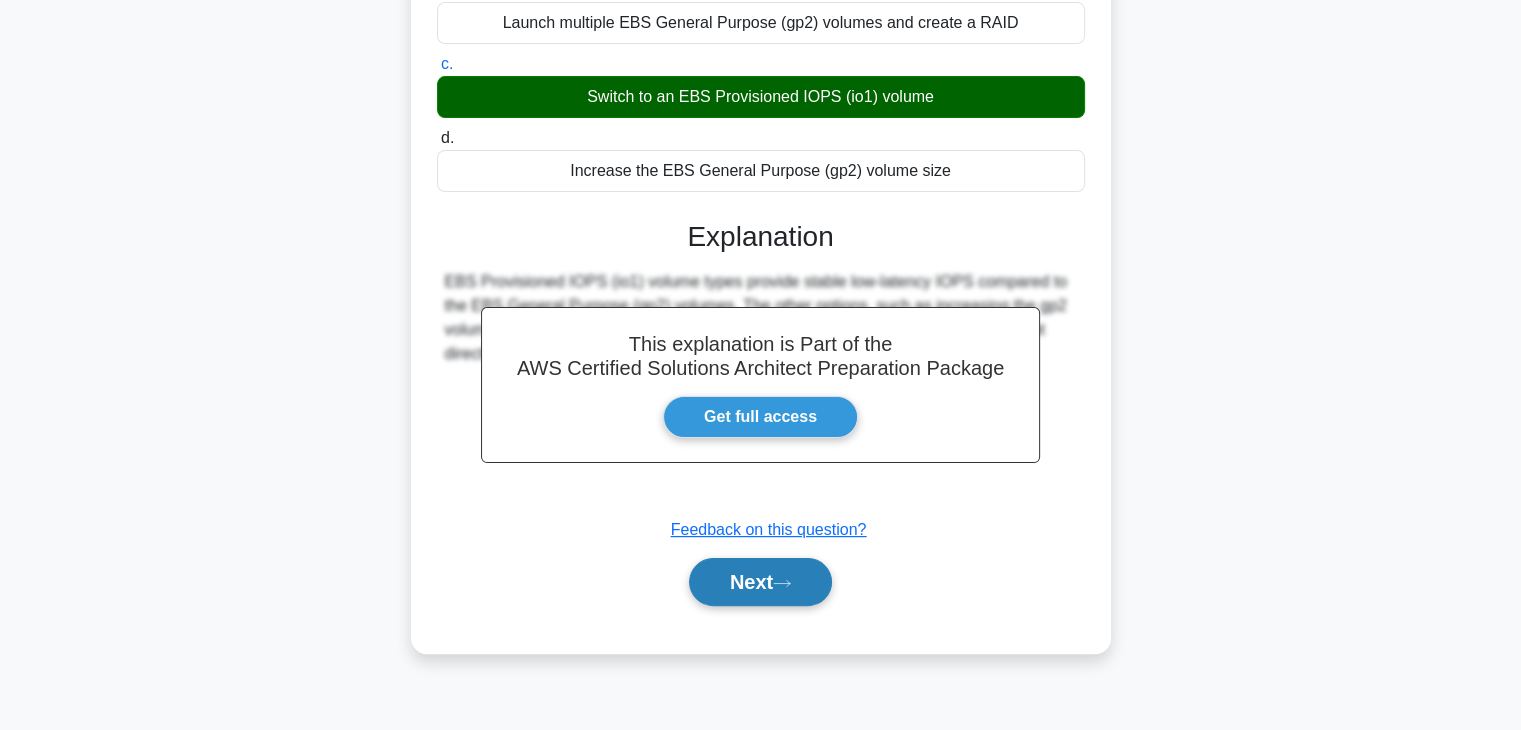 click on "Next" at bounding box center [760, 582] 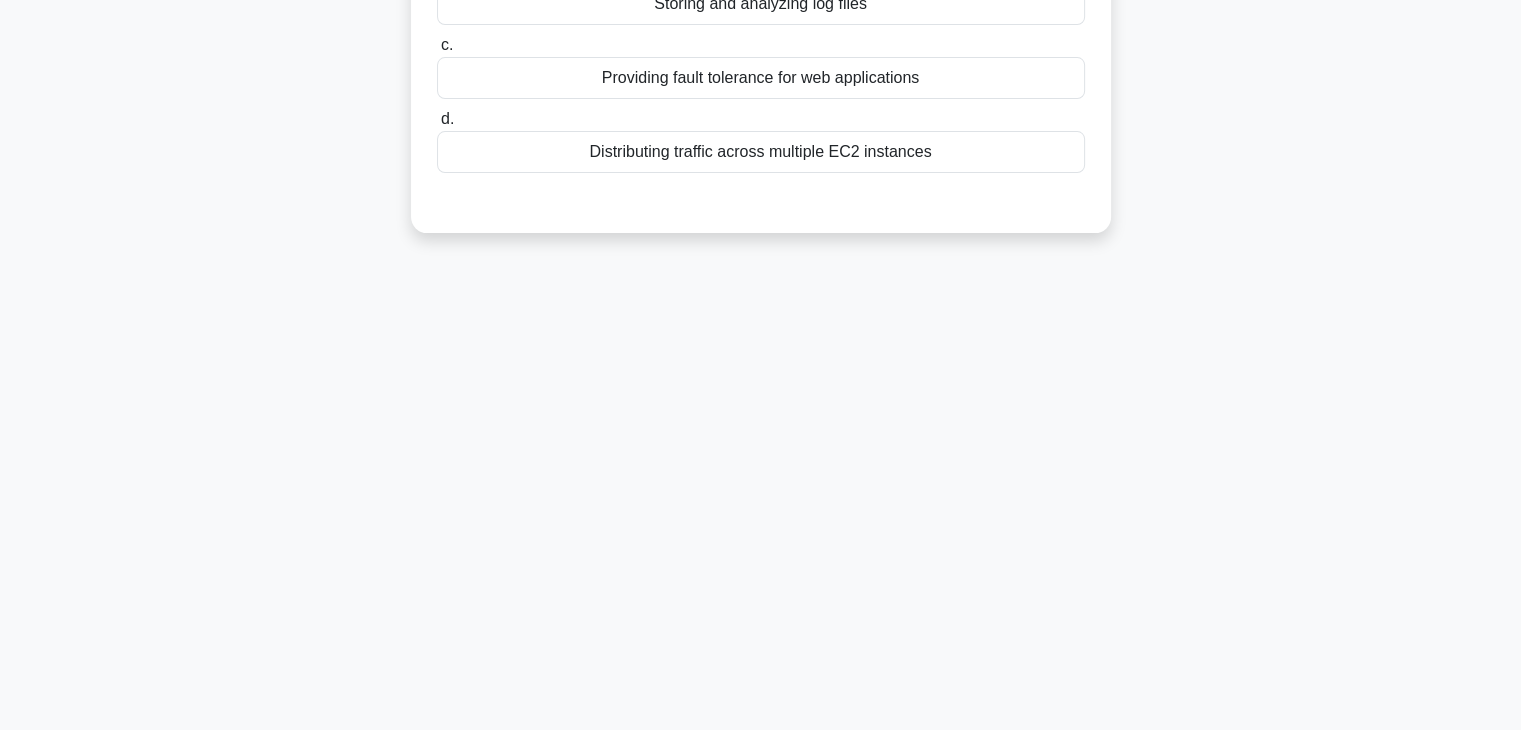 scroll, scrollTop: 0, scrollLeft: 0, axis: both 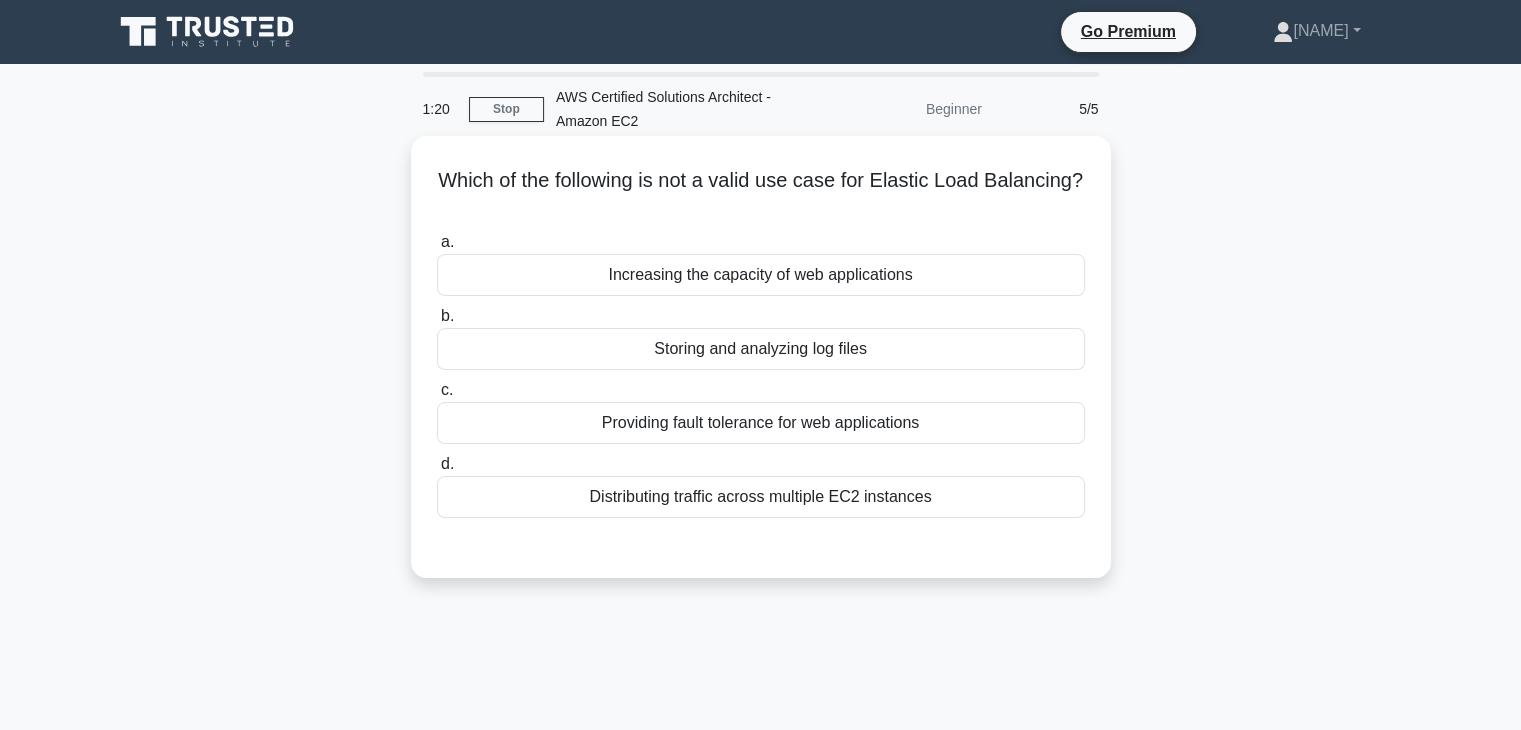 click on "Storing and analyzing log files" at bounding box center (761, 349) 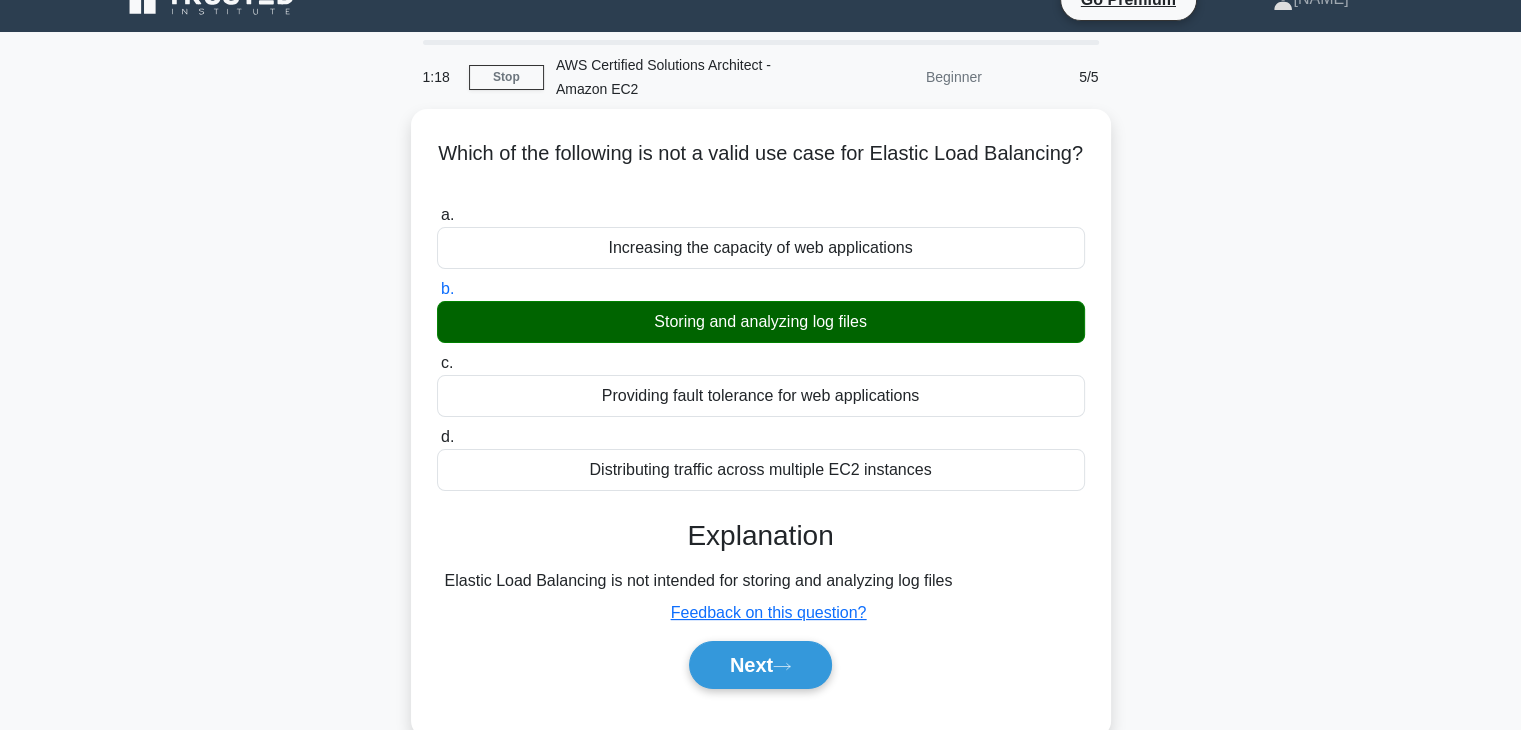 scroll, scrollTop: 0, scrollLeft: 0, axis: both 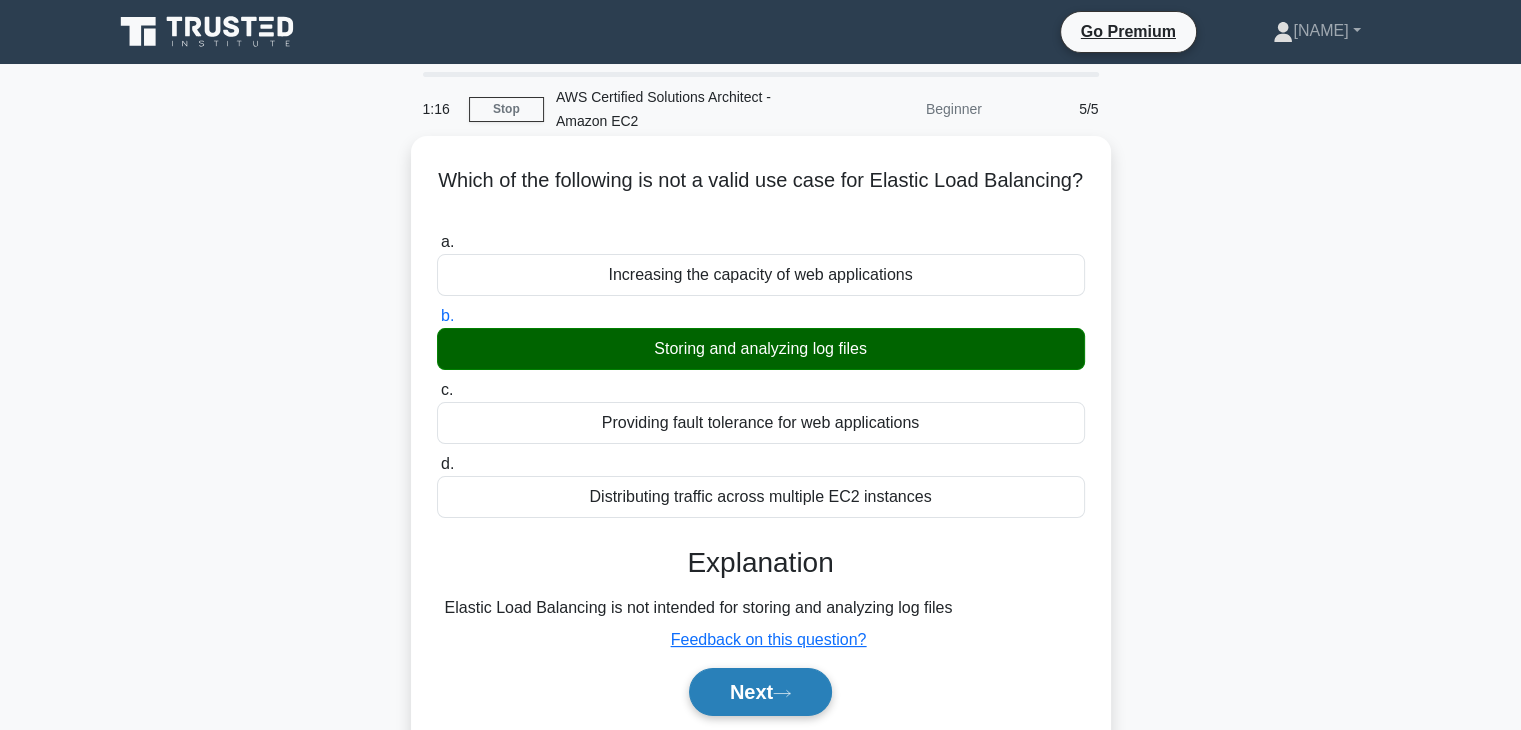 click at bounding box center (782, 693) 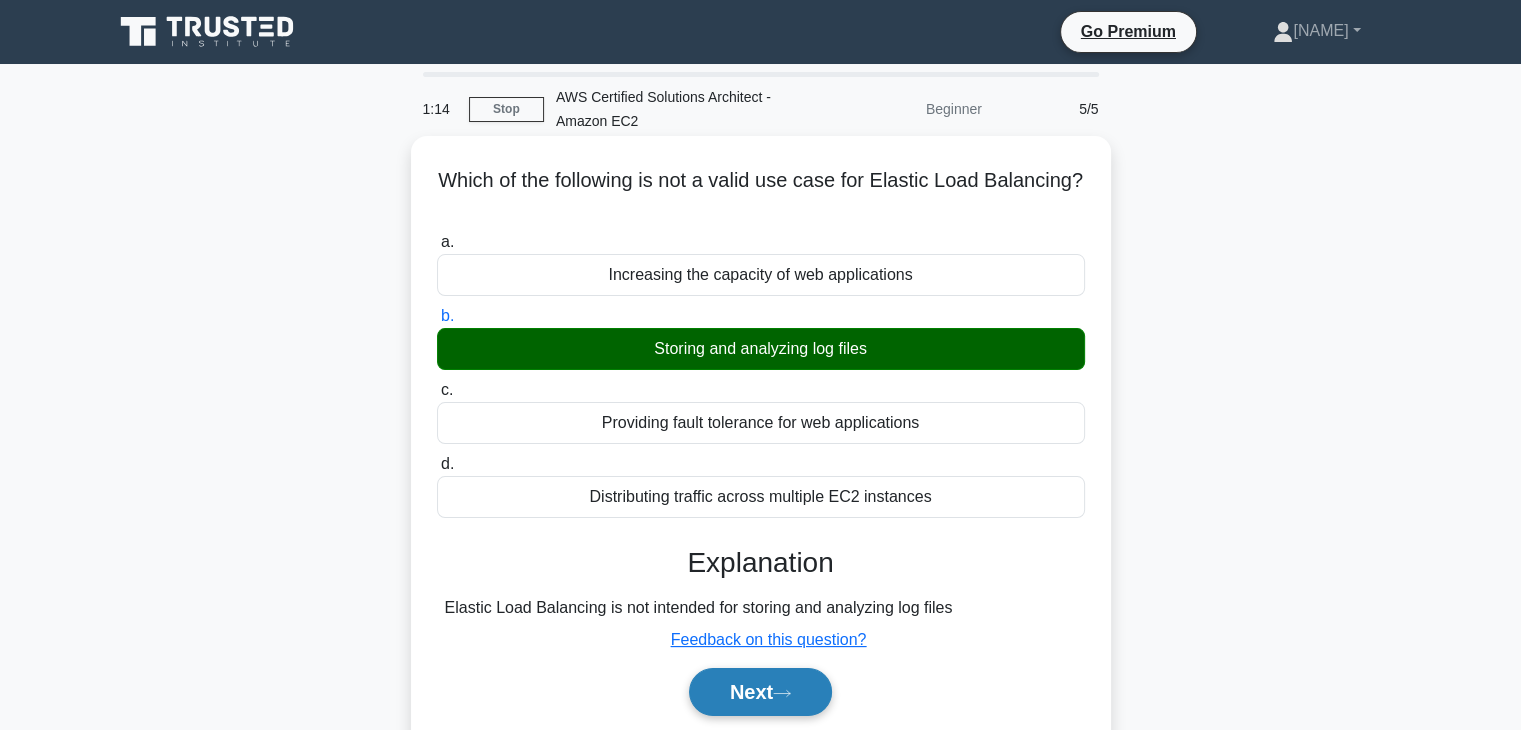 click at bounding box center [782, 693] 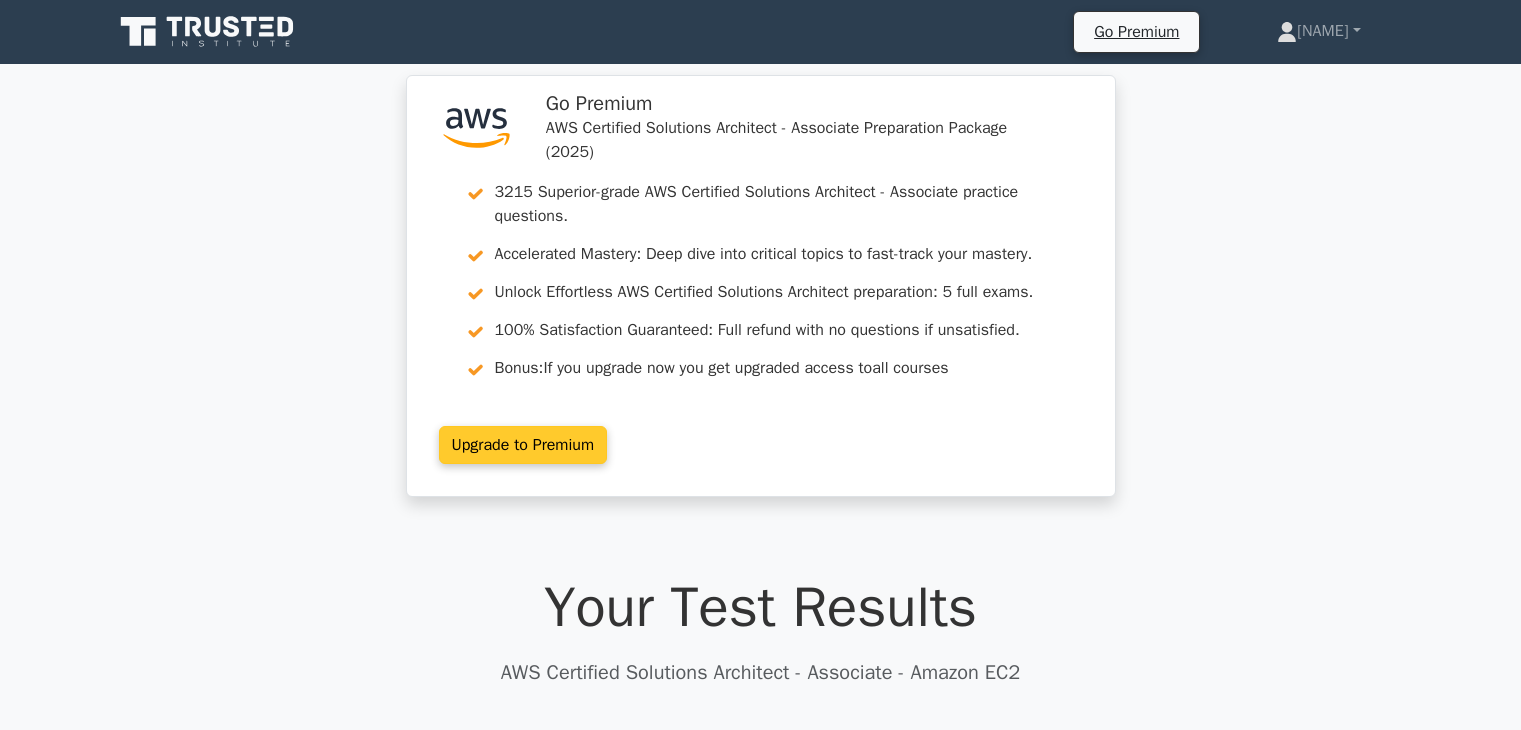 scroll, scrollTop: 0, scrollLeft: 0, axis: both 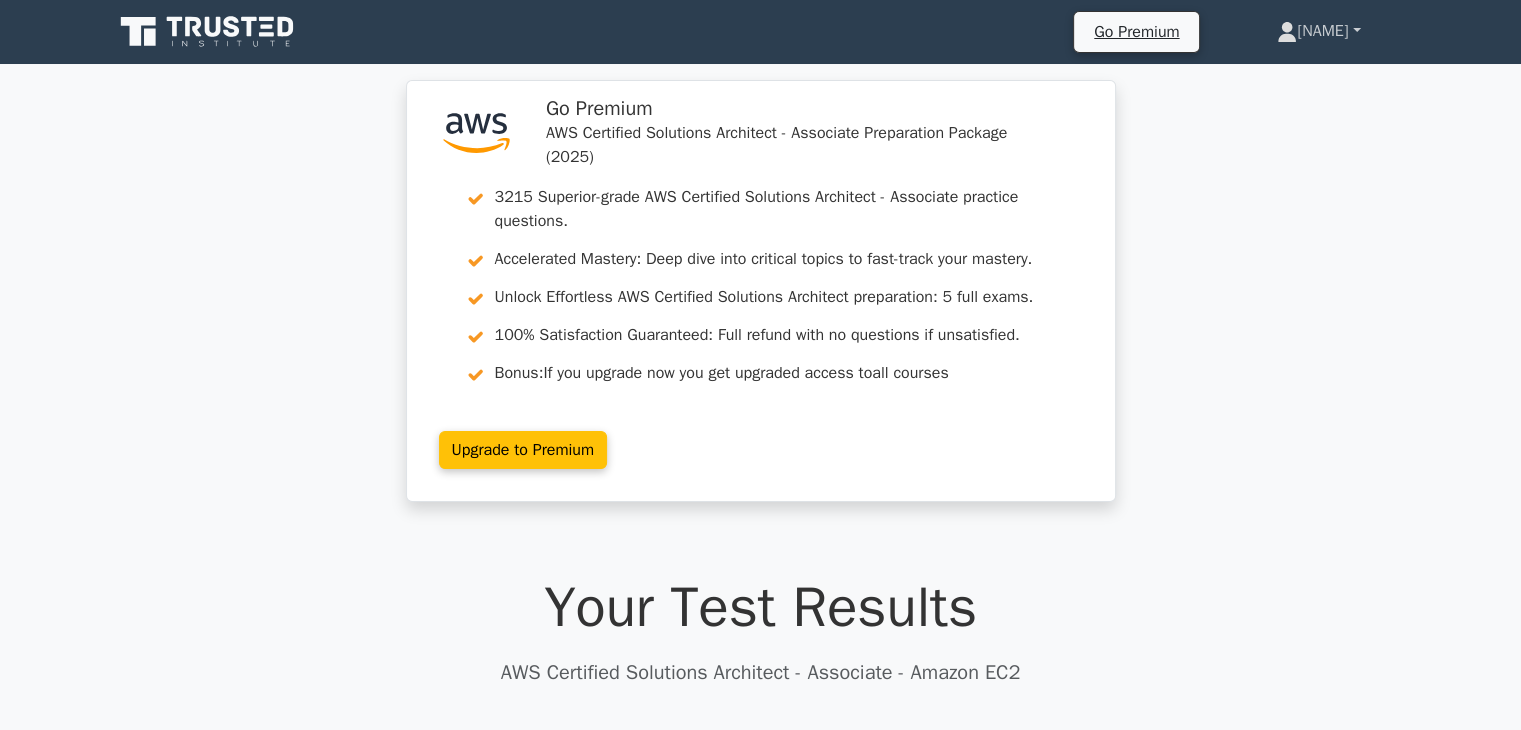click on "[FIRST]" at bounding box center [1318, 31] 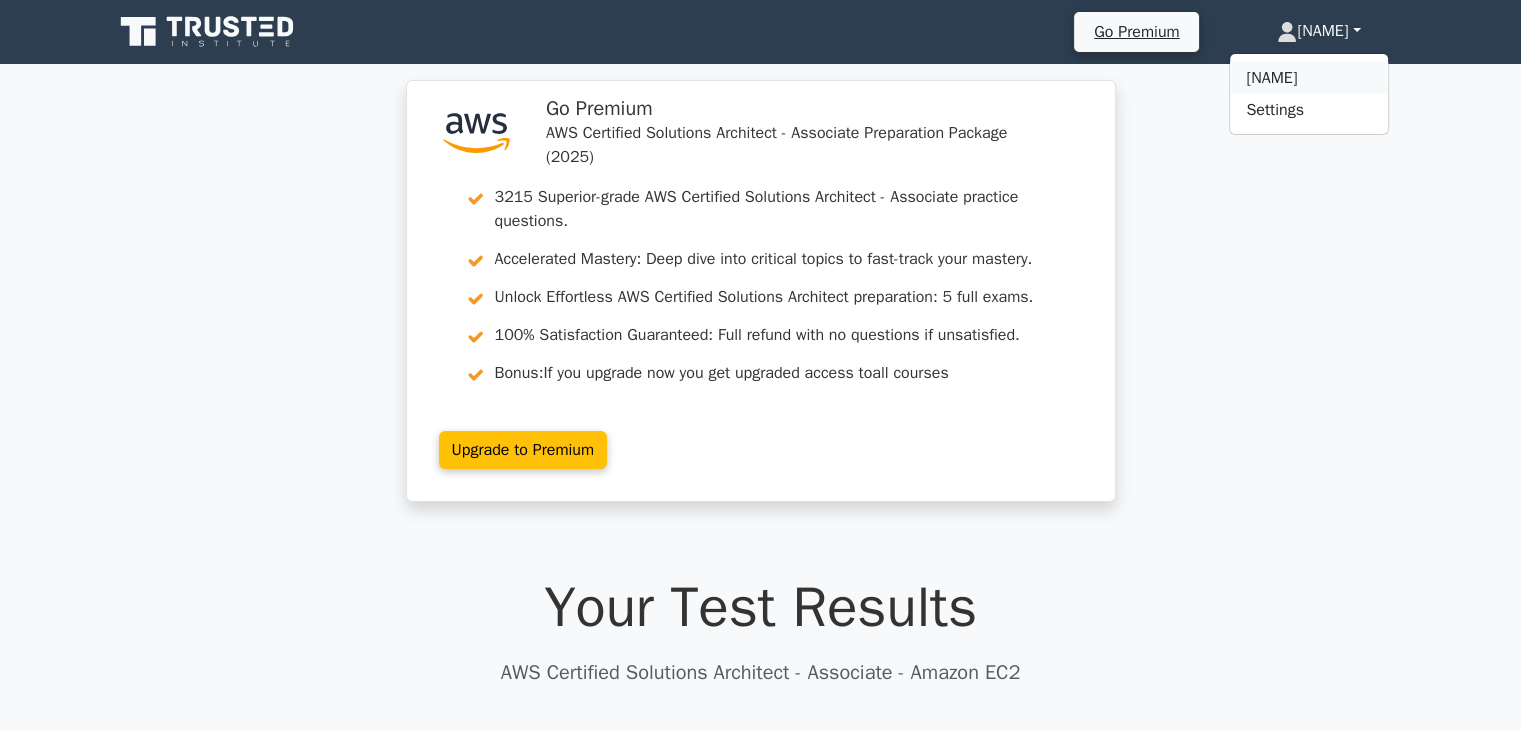 click on "Profile" at bounding box center [1309, 78] 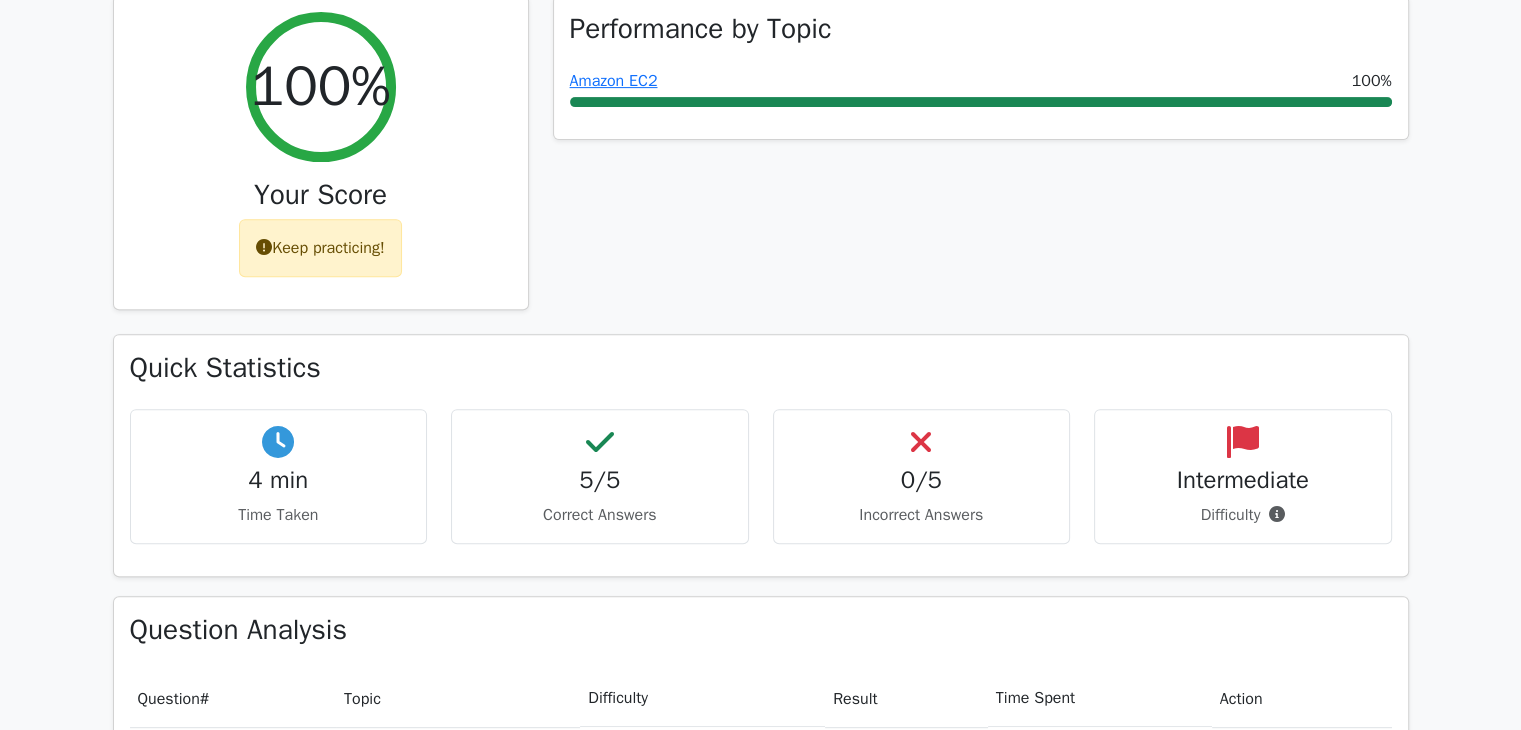 scroll, scrollTop: 0, scrollLeft: 0, axis: both 